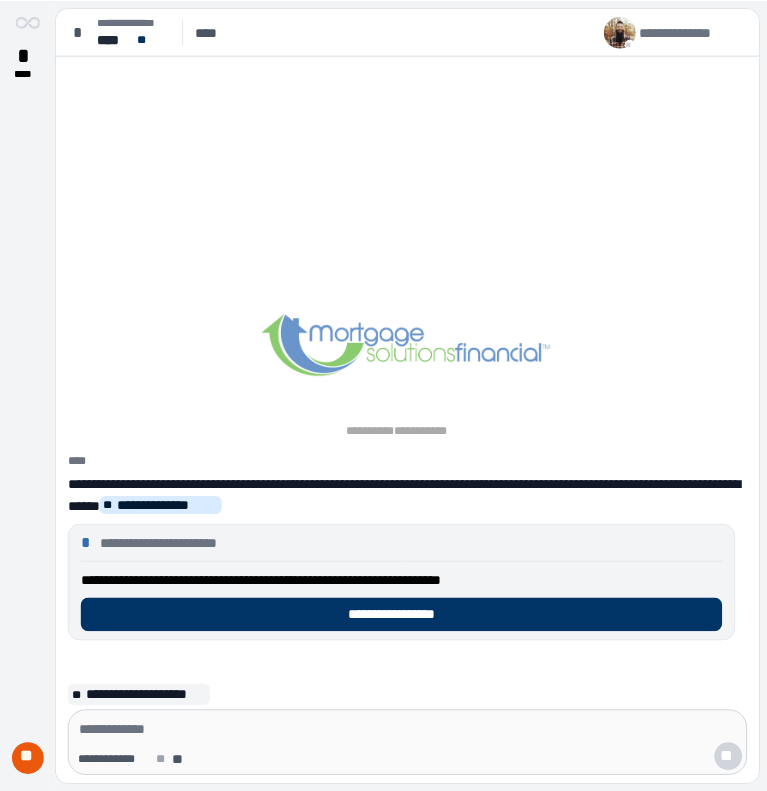 scroll, scrollTop: 0, scrollLeft: 0, axis: both 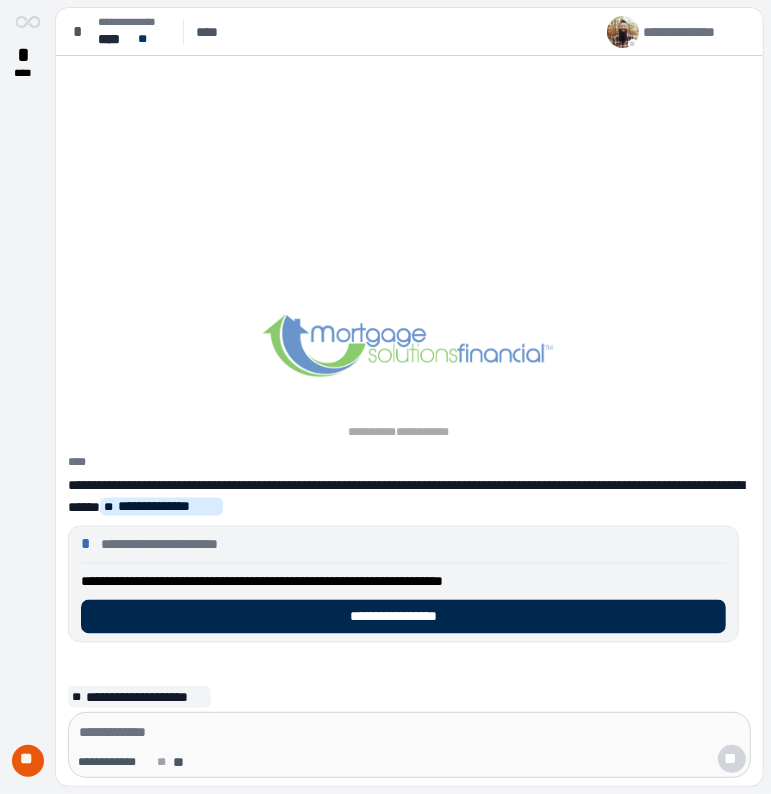 click on "**********" at bounding box center [403, 617] 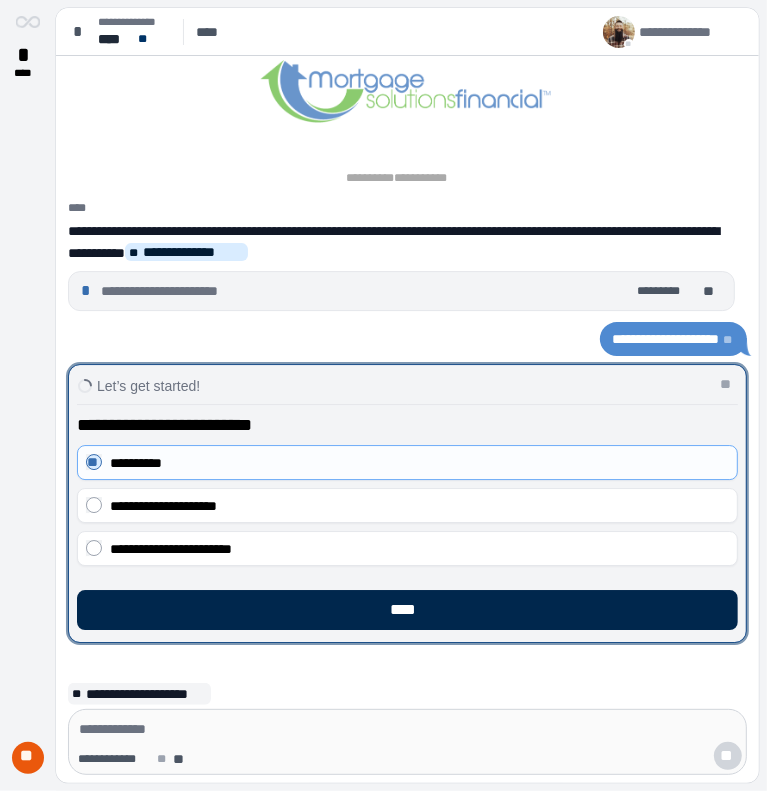 click on "****" at bounding box center [407, 610] 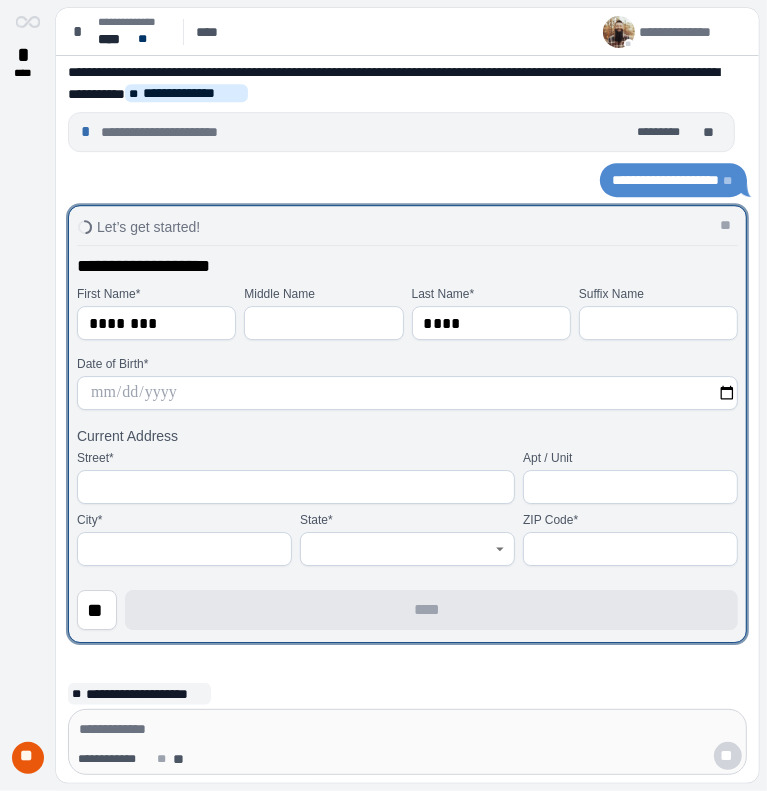 drag, startPoint x: 233, startPoint y: 391, endPoint x: 265, endPoint y: 338, distance: 61.91123 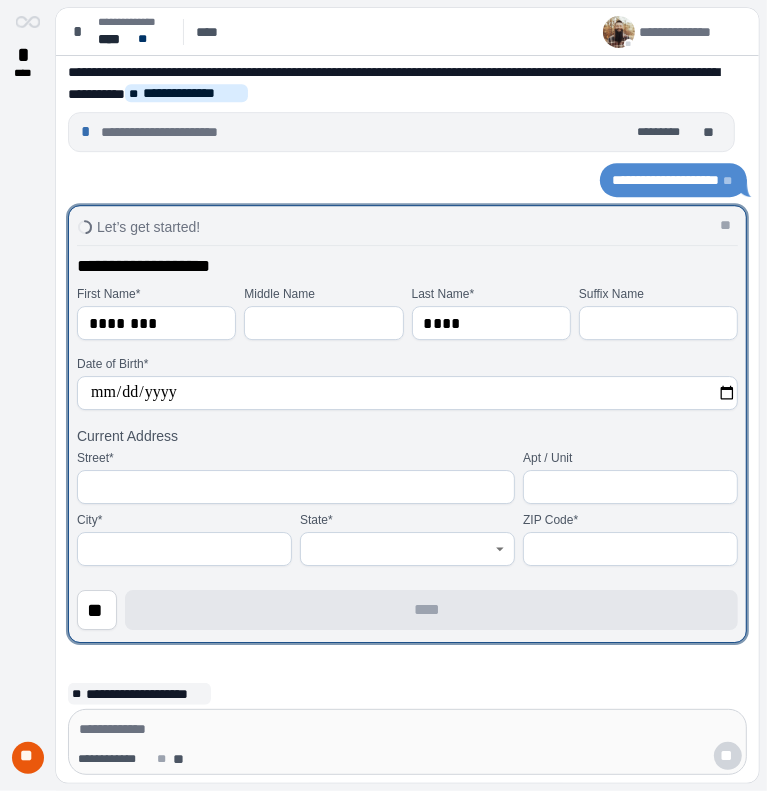 type on "**********" 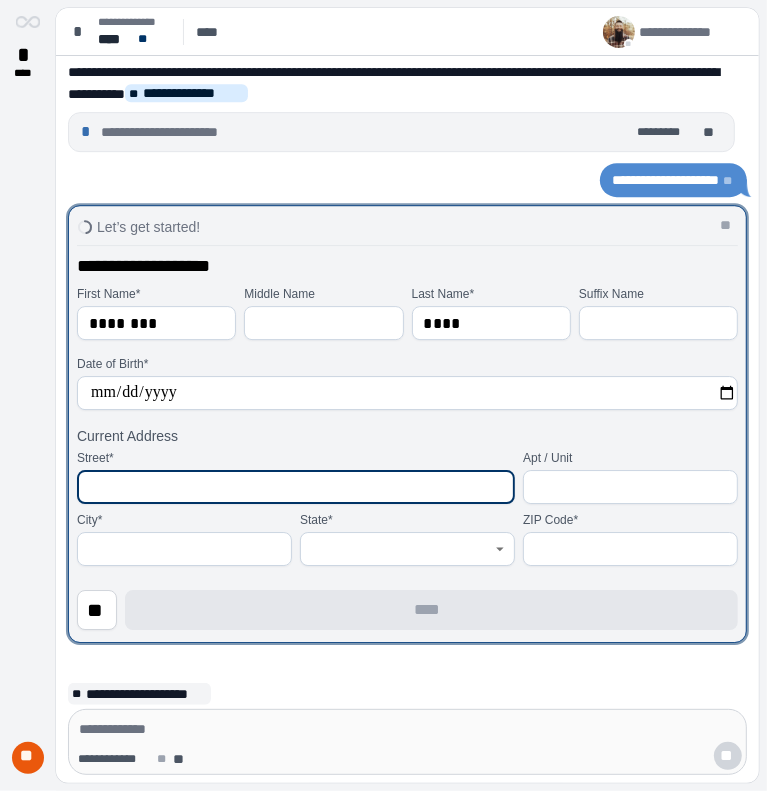 click at bounding box center [296, 487] 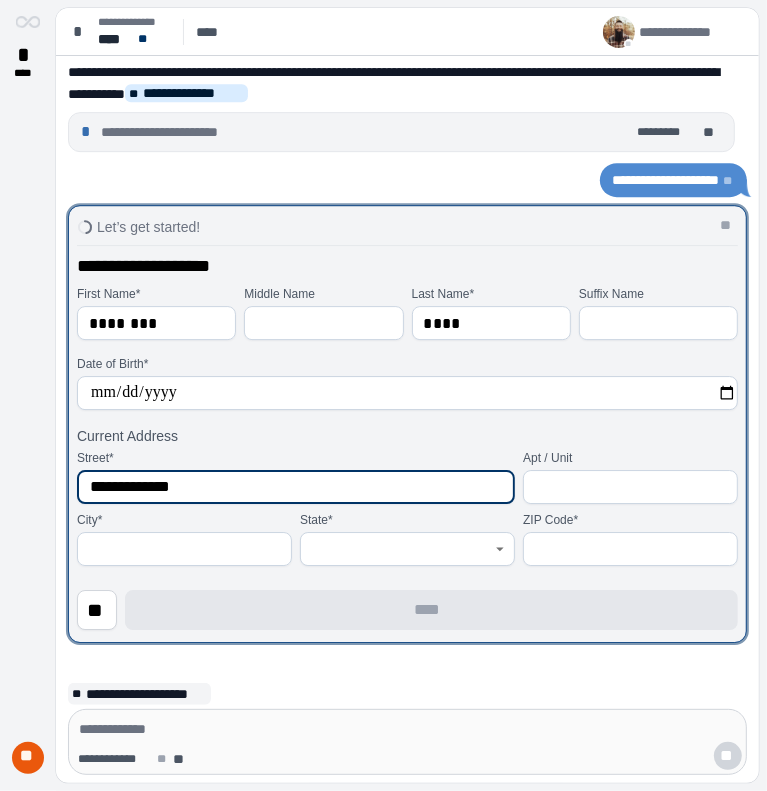type on "**********" 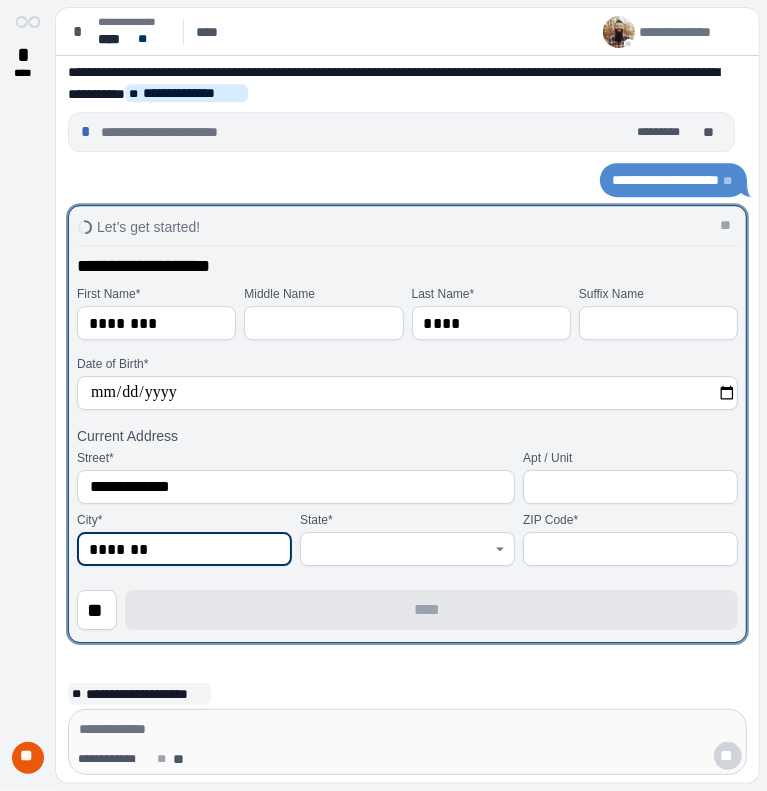 type on "*******" 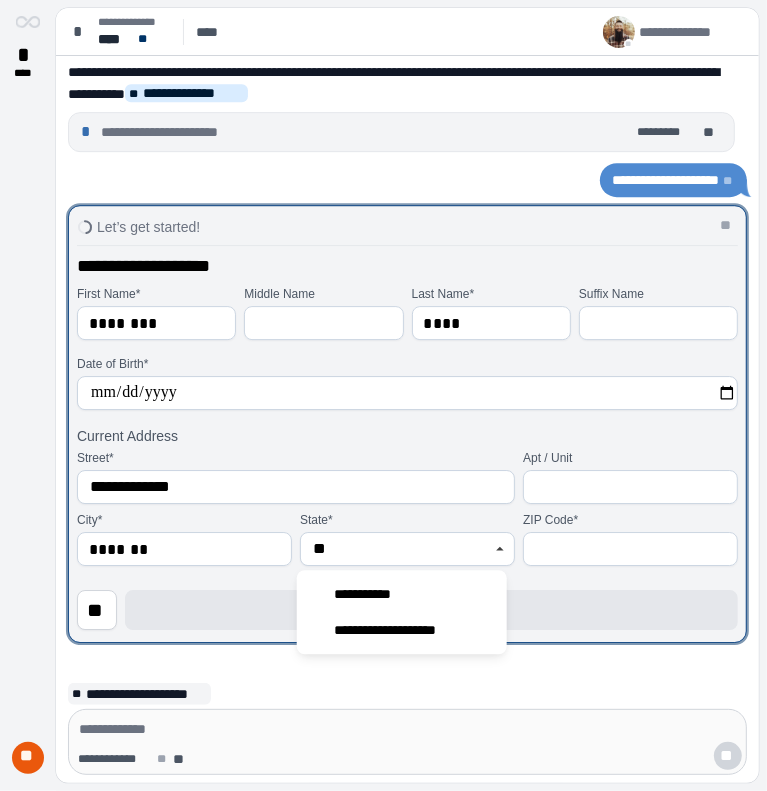 type on "**********" 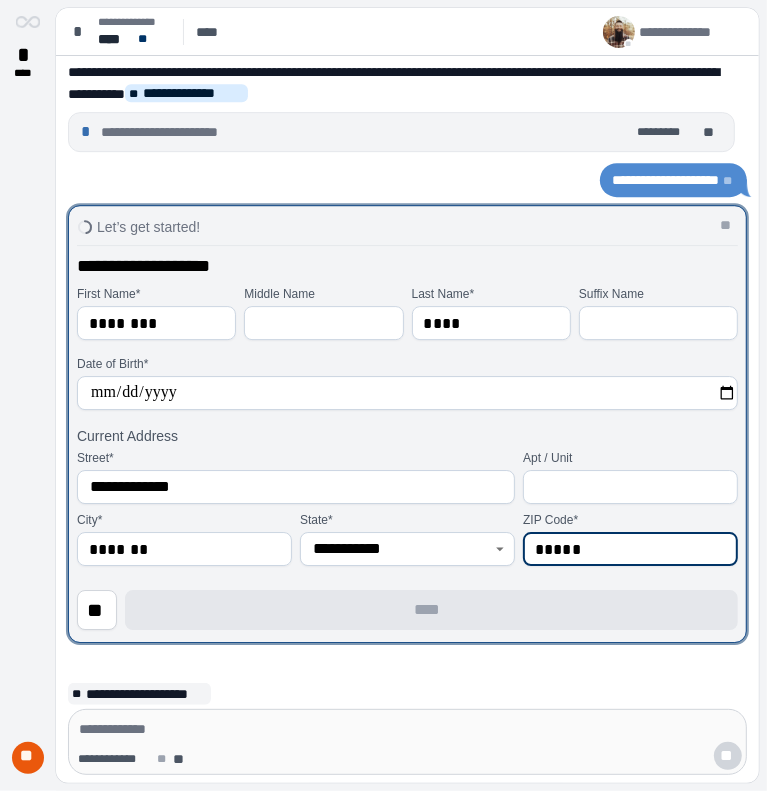 type on "*****" 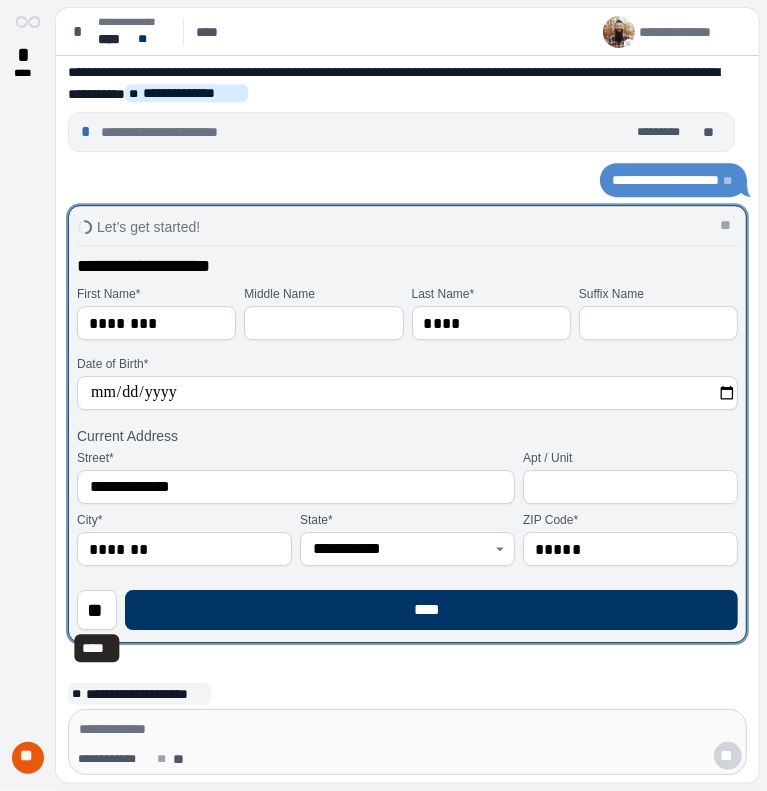 type 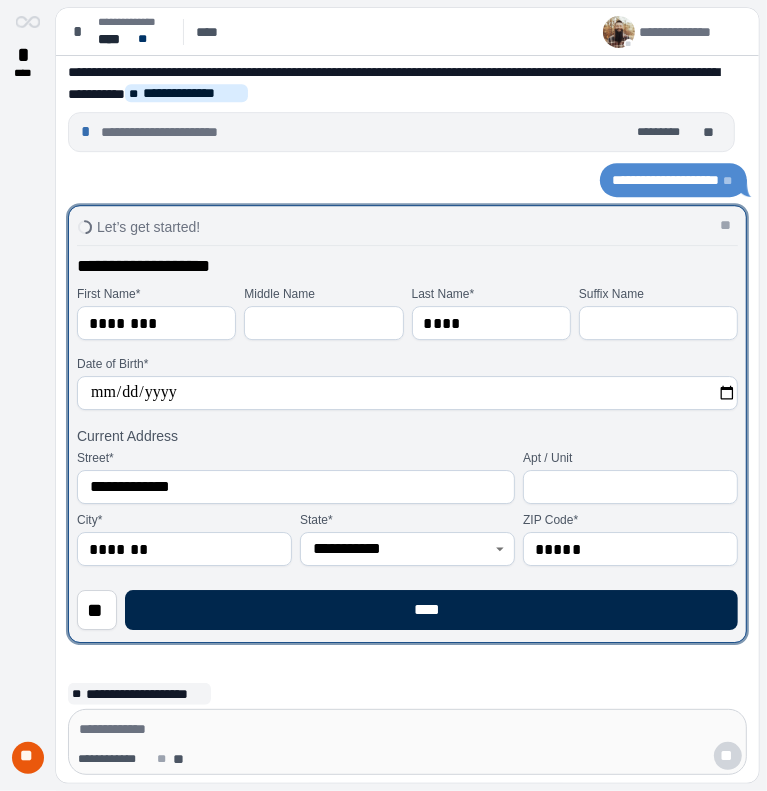 click on "****" at bounding box center (431, 610) 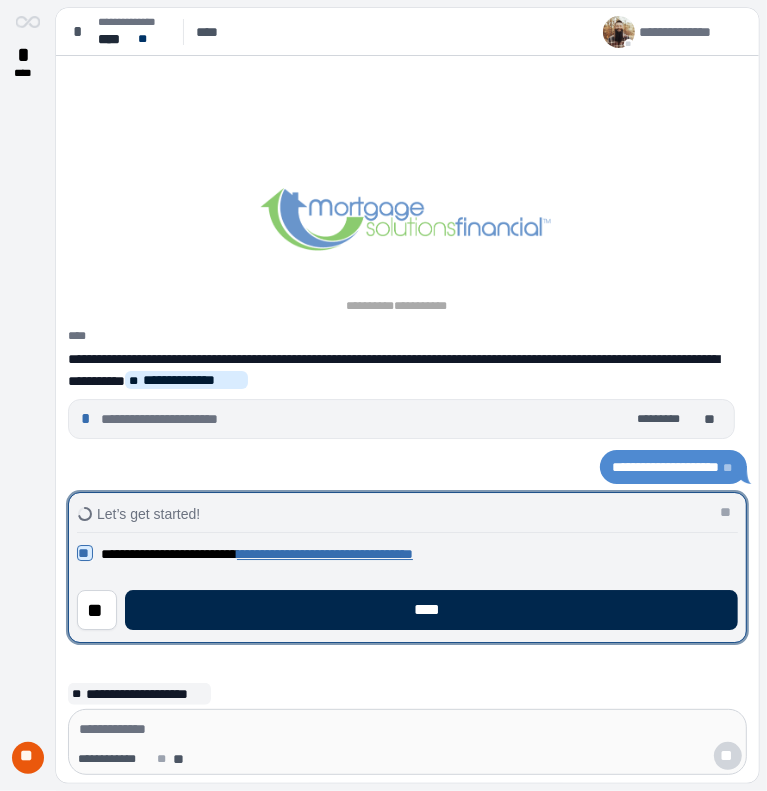 click on "****" at bounding box center (431, 610) 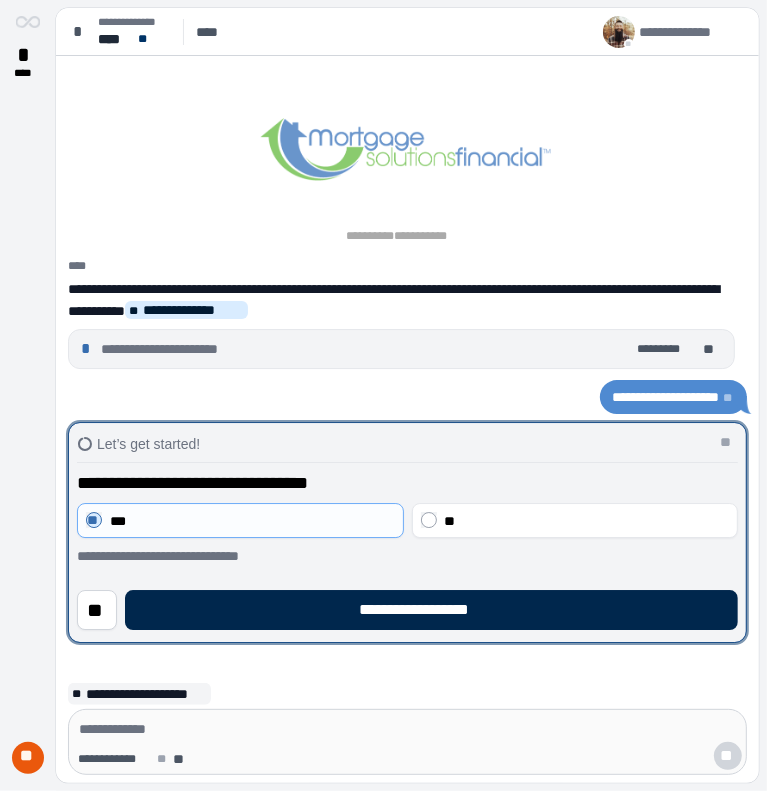 click on "**********" at bounding box center (431, 610) 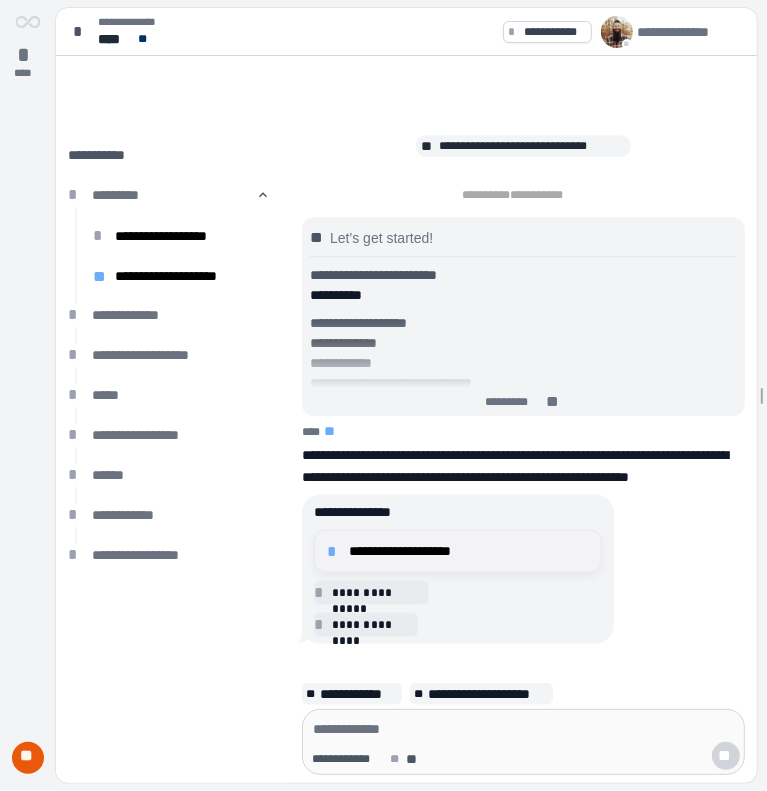 click on "**********" at bounding box center [469, 551] 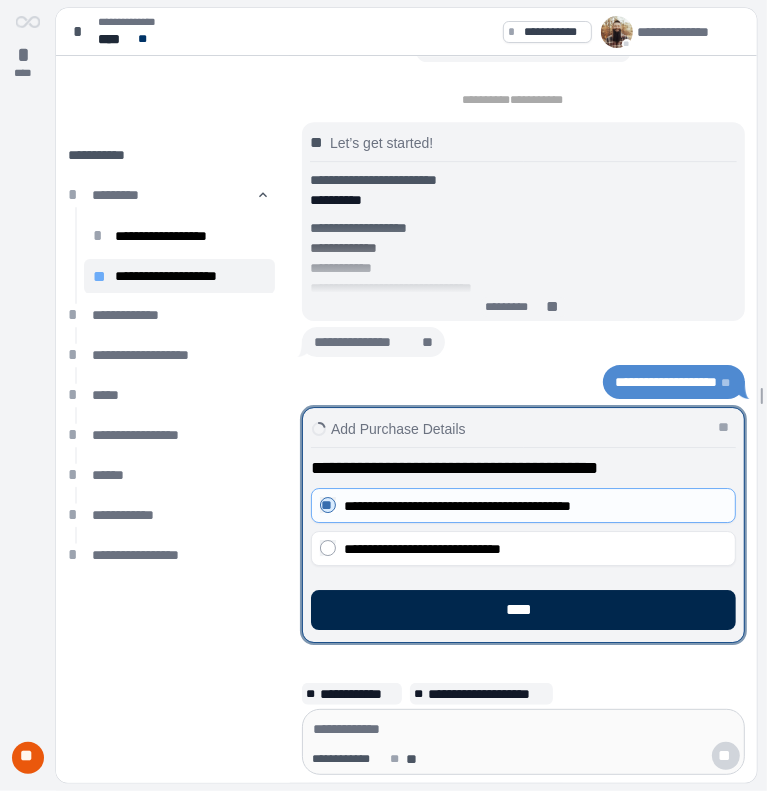 click on "****" at bounding box center (523, 610) 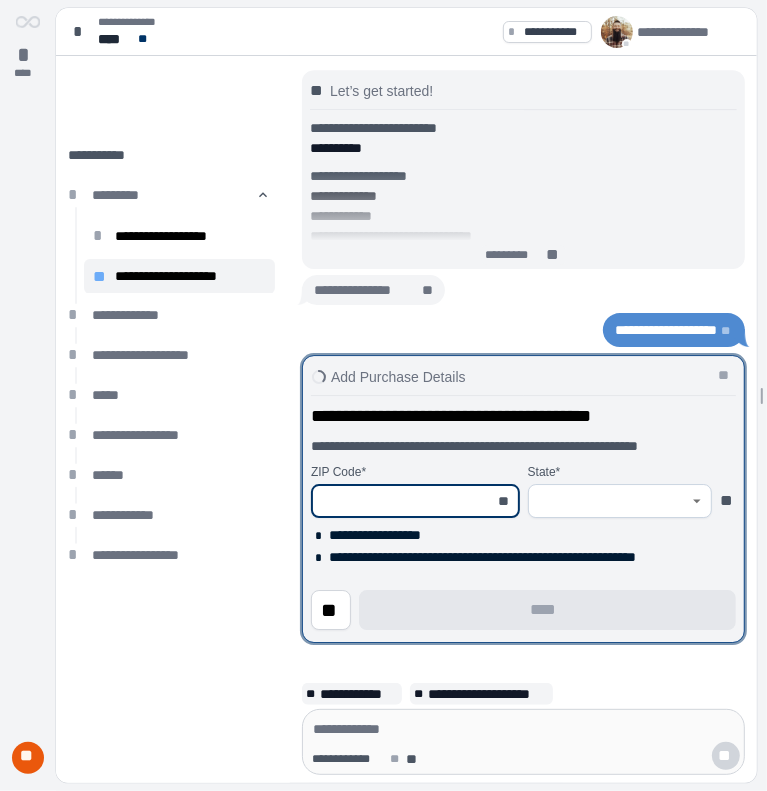 click at bounding box center [404, 501] 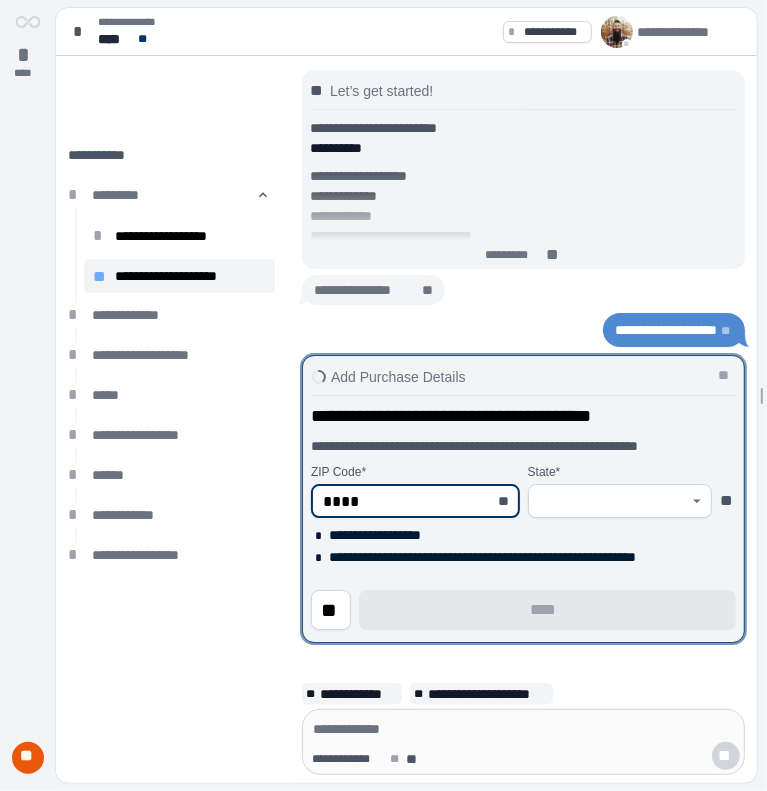 type on "*****" 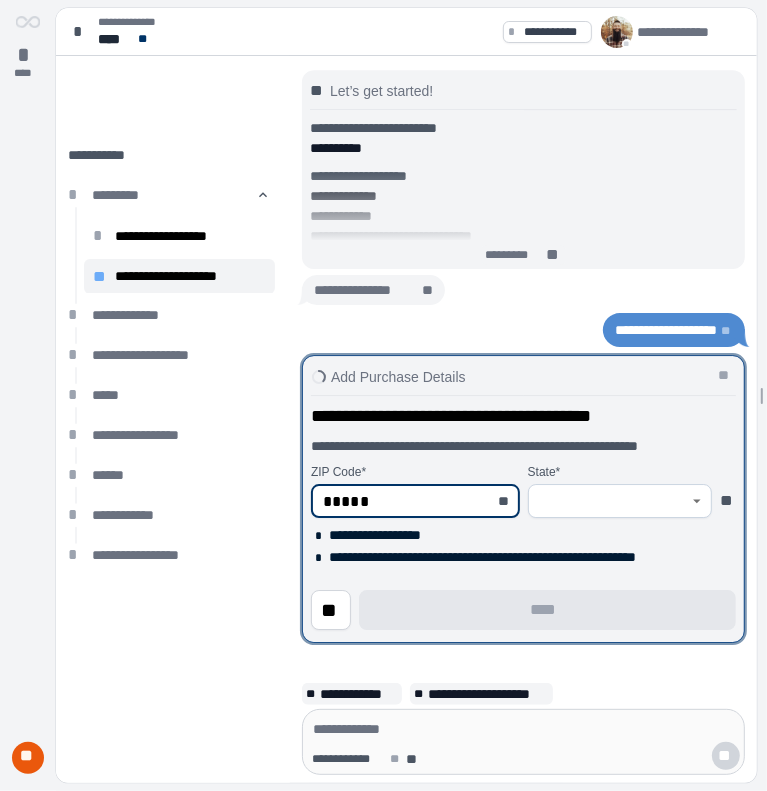 type on "**********" 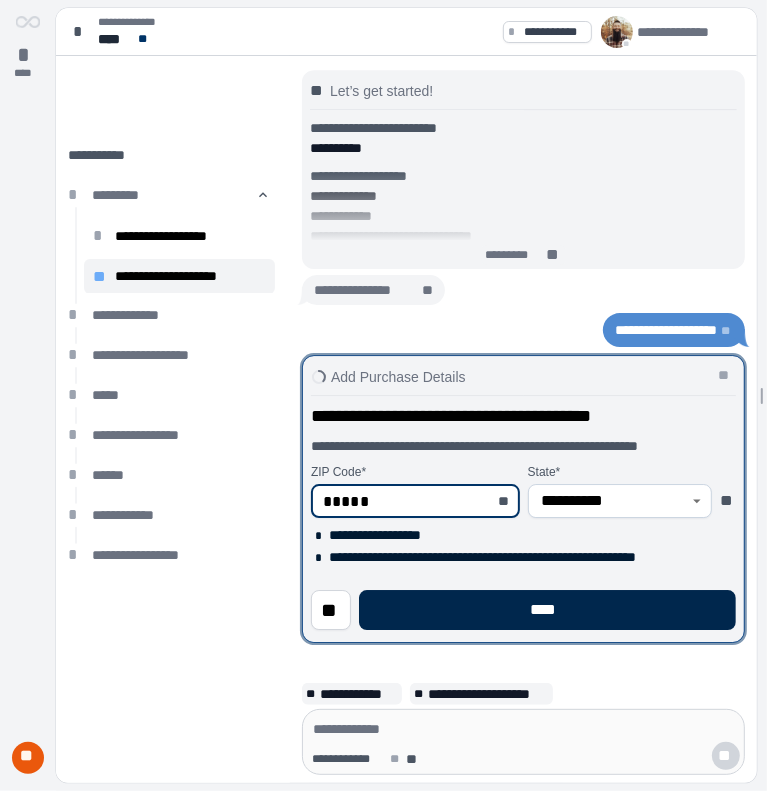 type on "*****" 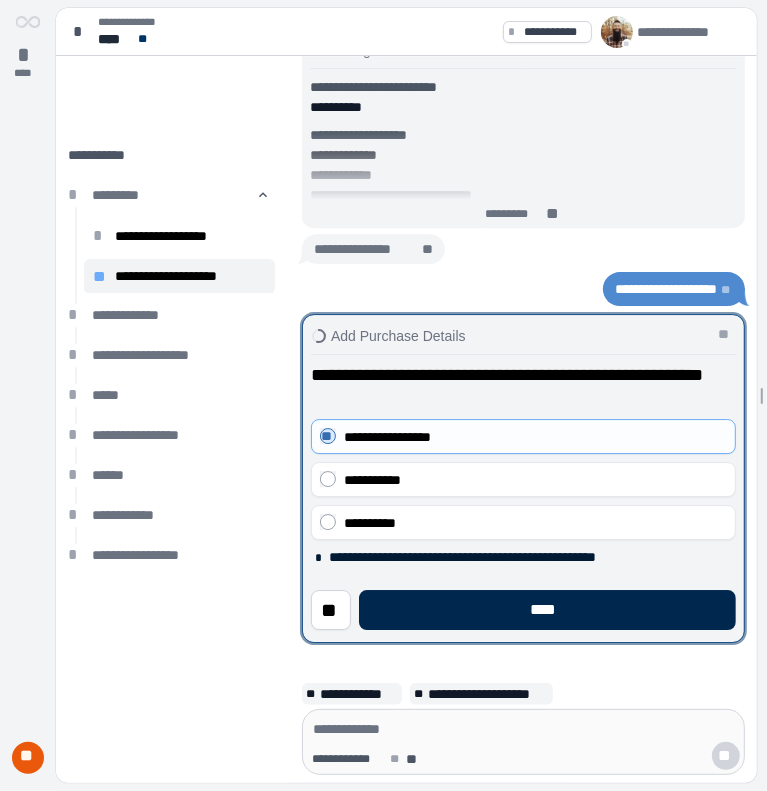 click on "****" at bounding box center (547, 610) 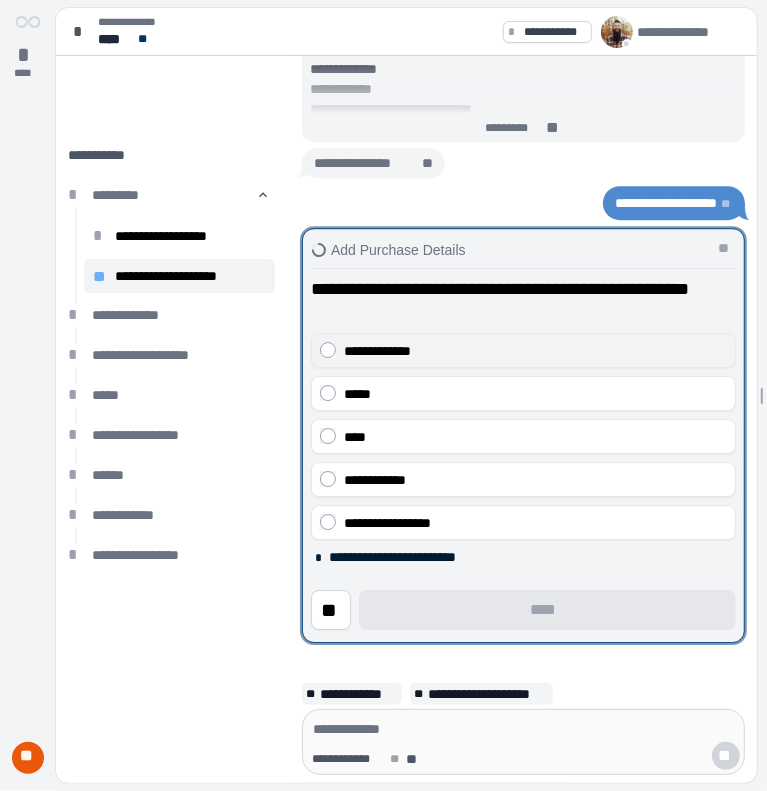 click on "**********" at bounding box center [523, 350] 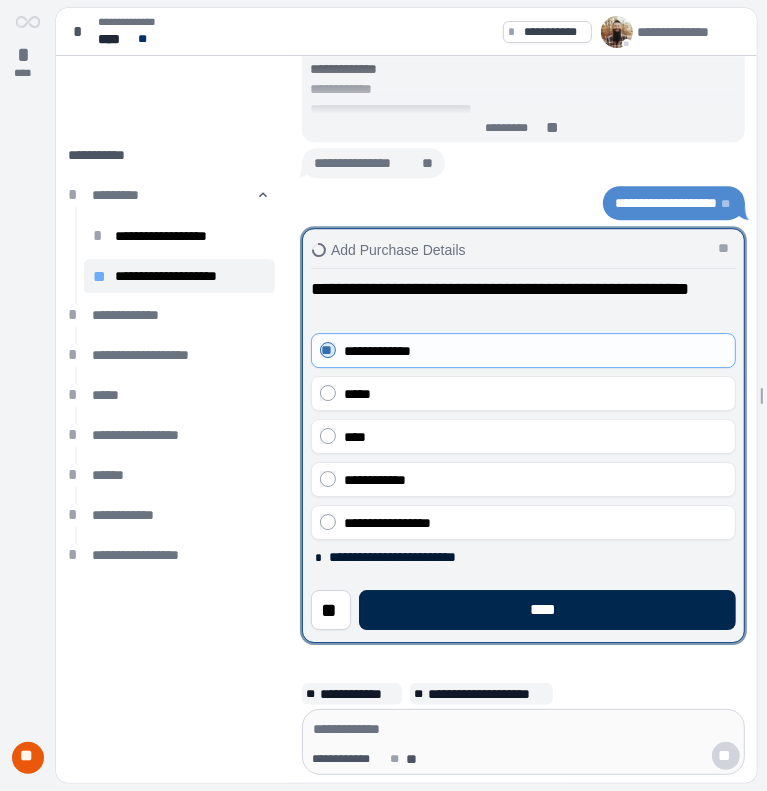 click on "****" at bounding box center [547, 610] 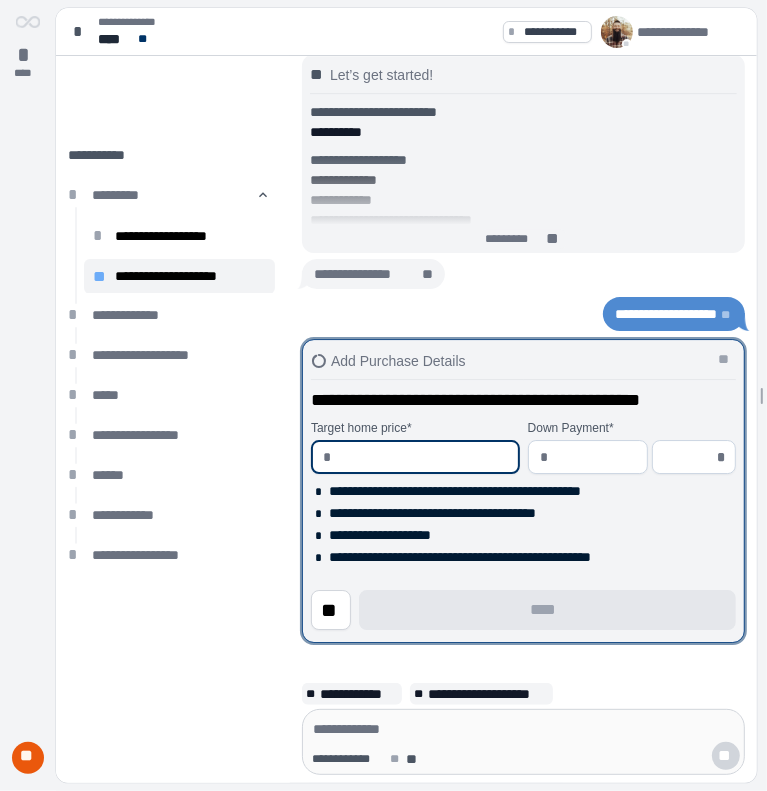 click at bounding box center [422, 457] 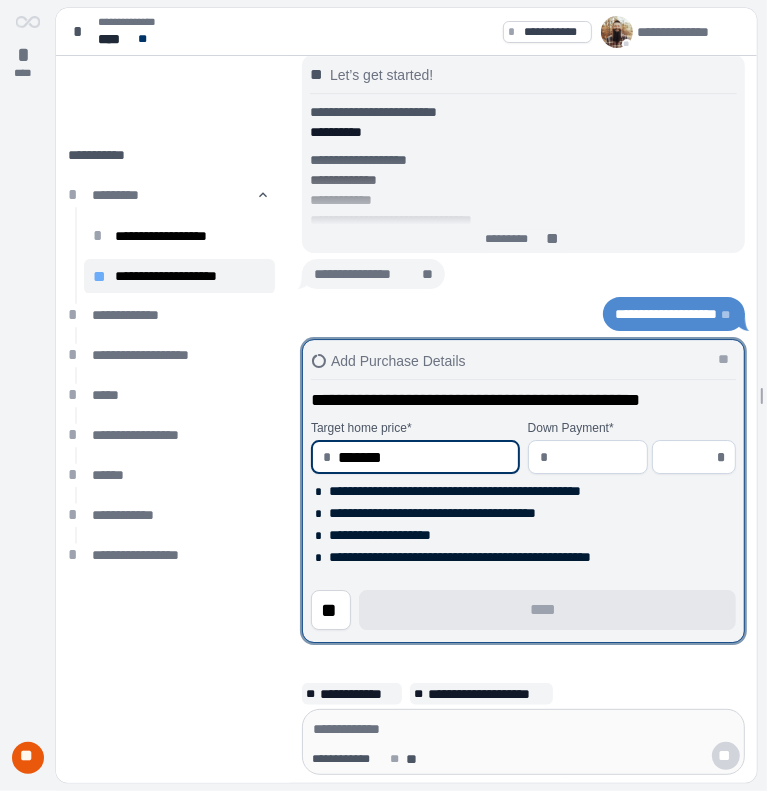 type on "**********" 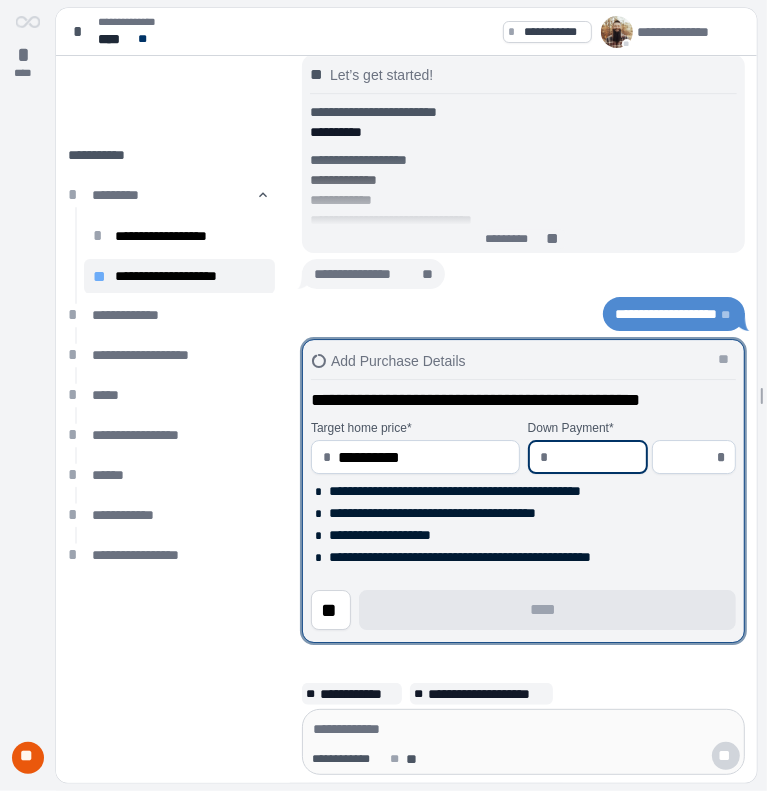 type on "*" 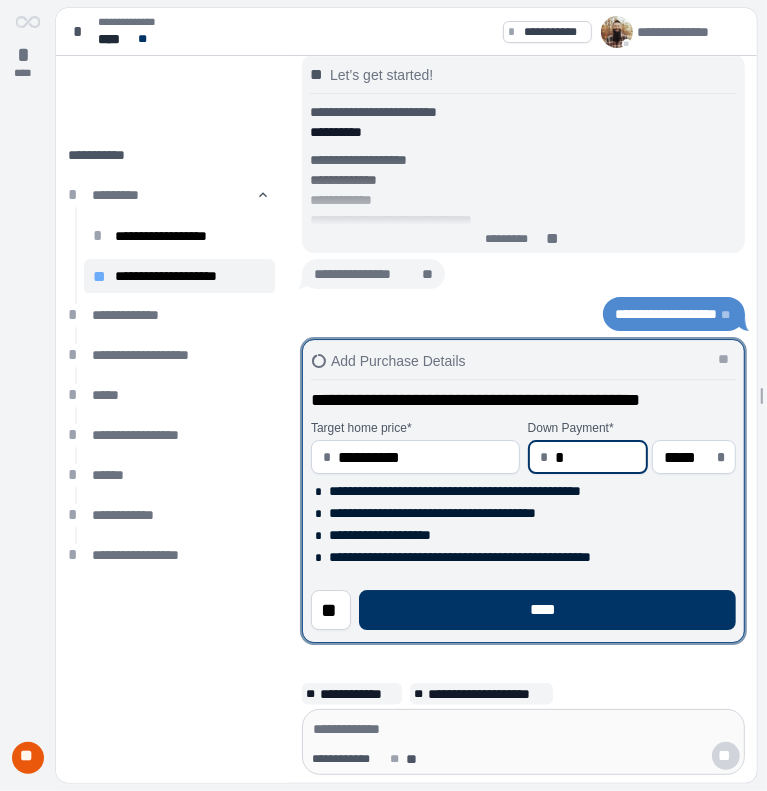 type on "**" 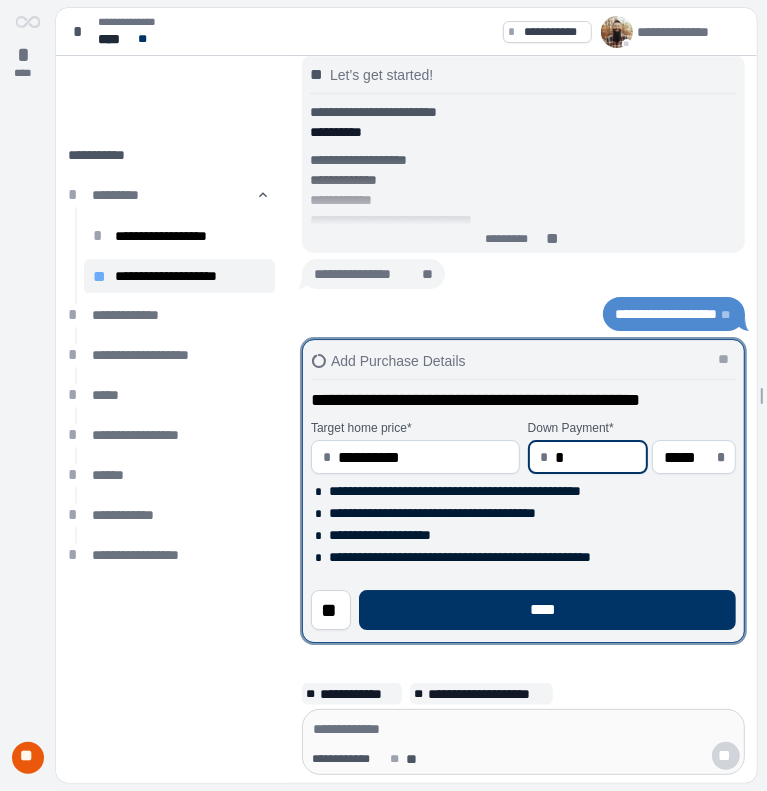 type on "*****" 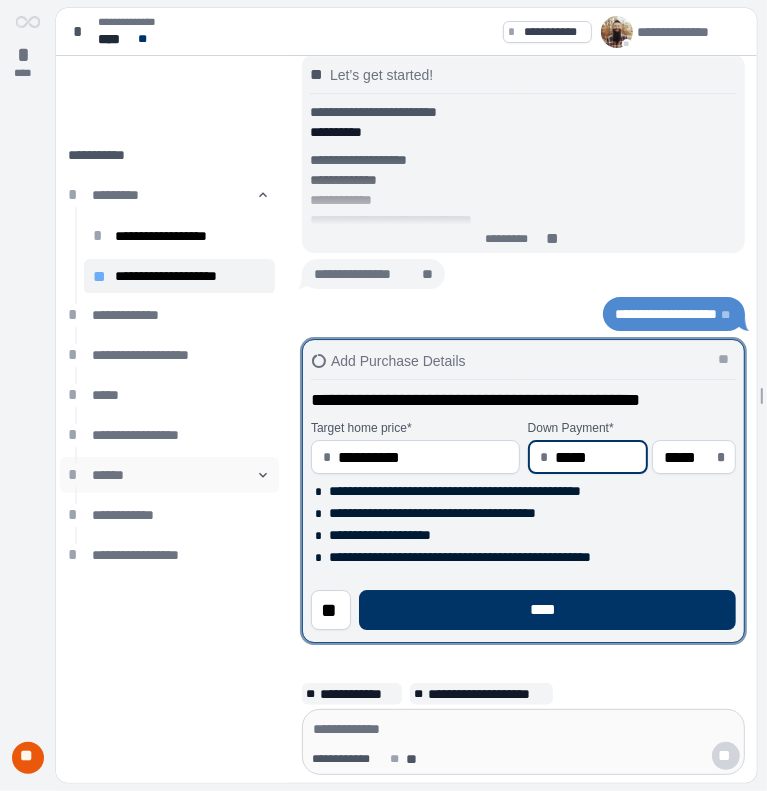 drag, startPoint x: 448, startPoint y: 459, endPoint x: 249, endPoint y: 456, distance: 199.02261 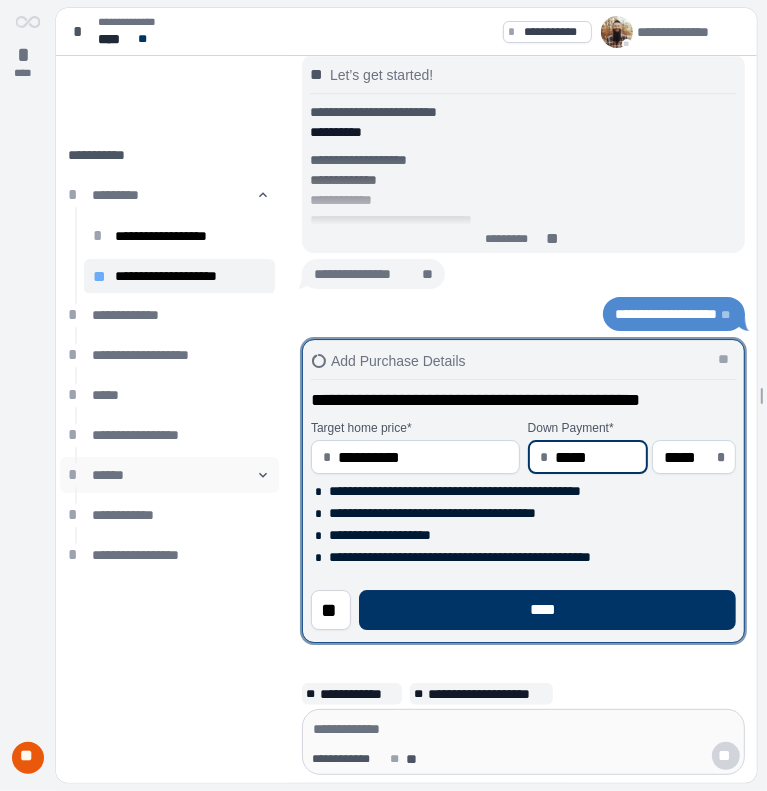 click on "**********" at bounding box center [406, 419] 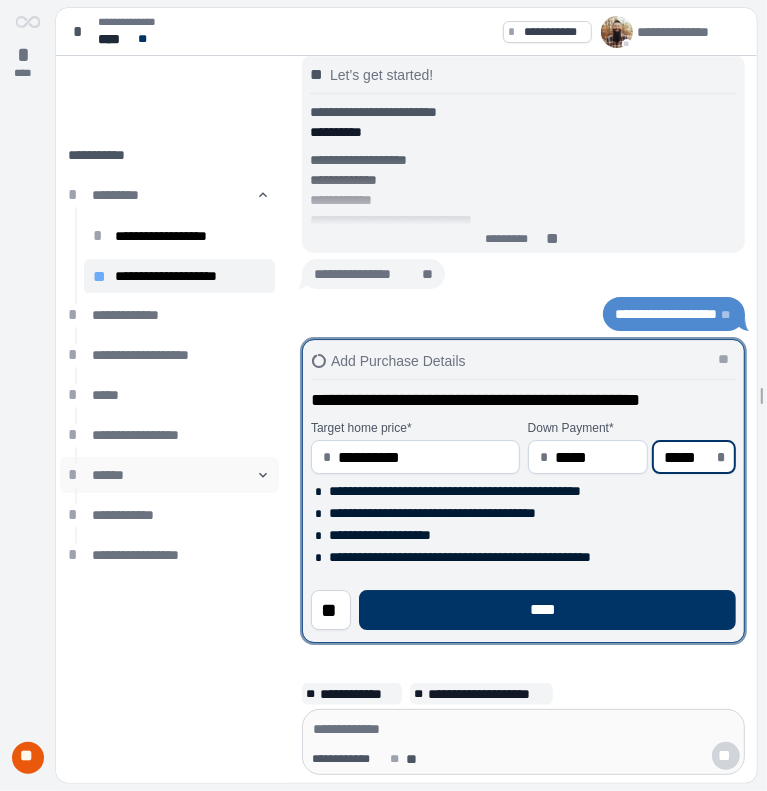 type on "********" 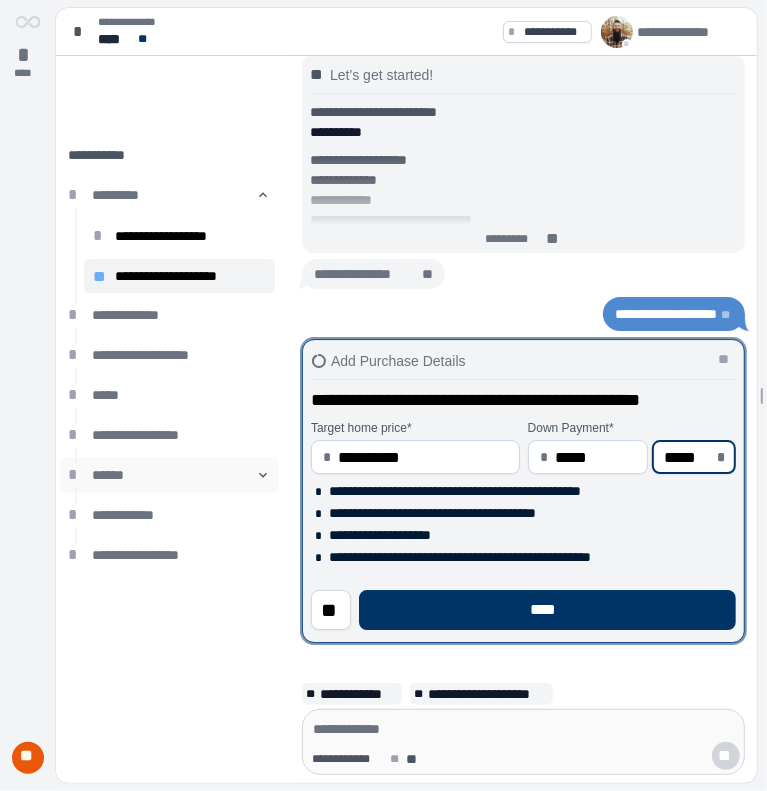 type on "*" 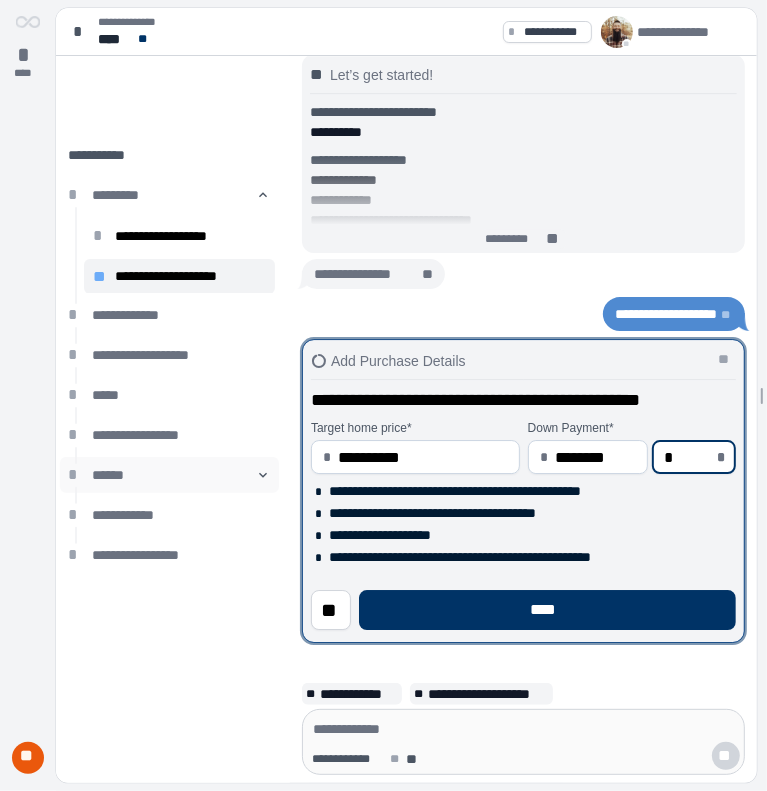 type on "*********" 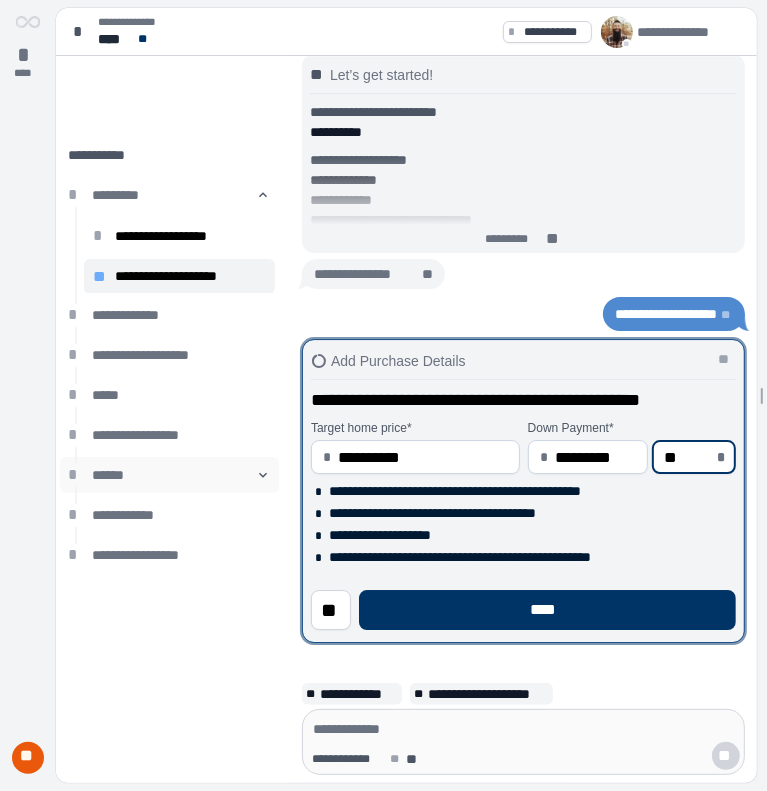 type on "******" 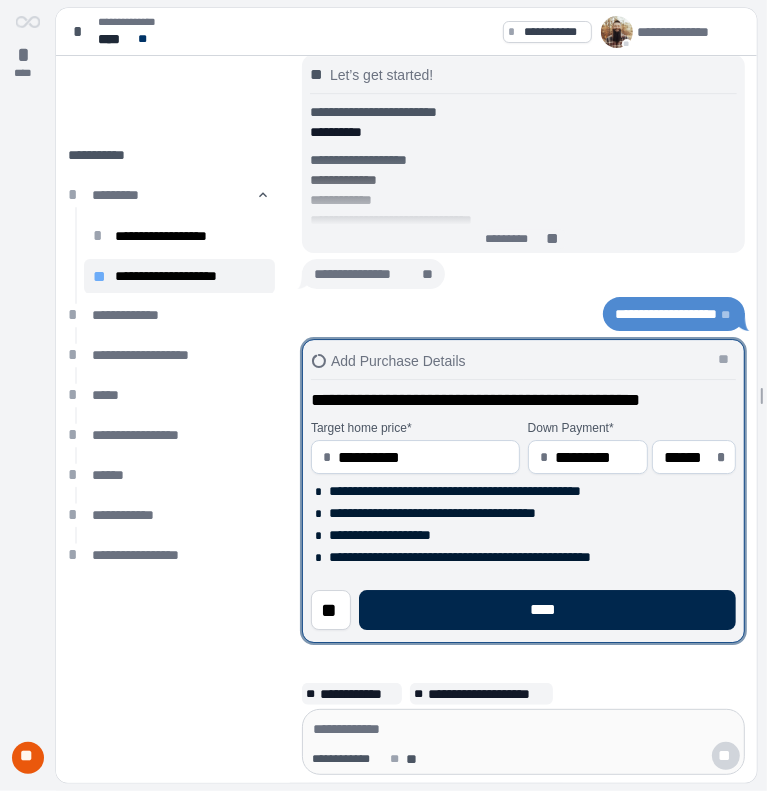 click on "****" at bounding box center [547, 610] 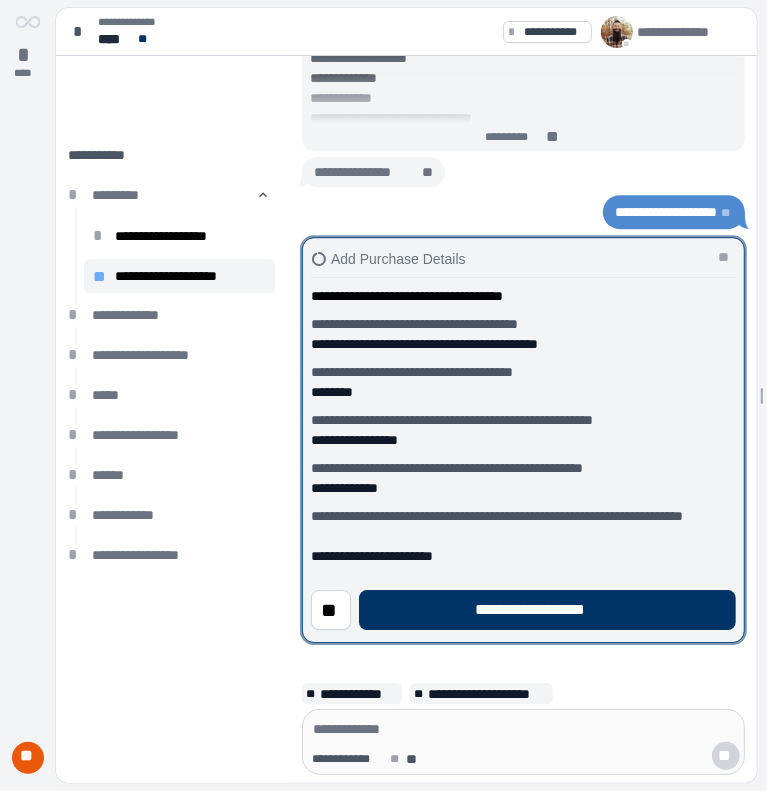 click on "**********" at bounding box center (547, 610) 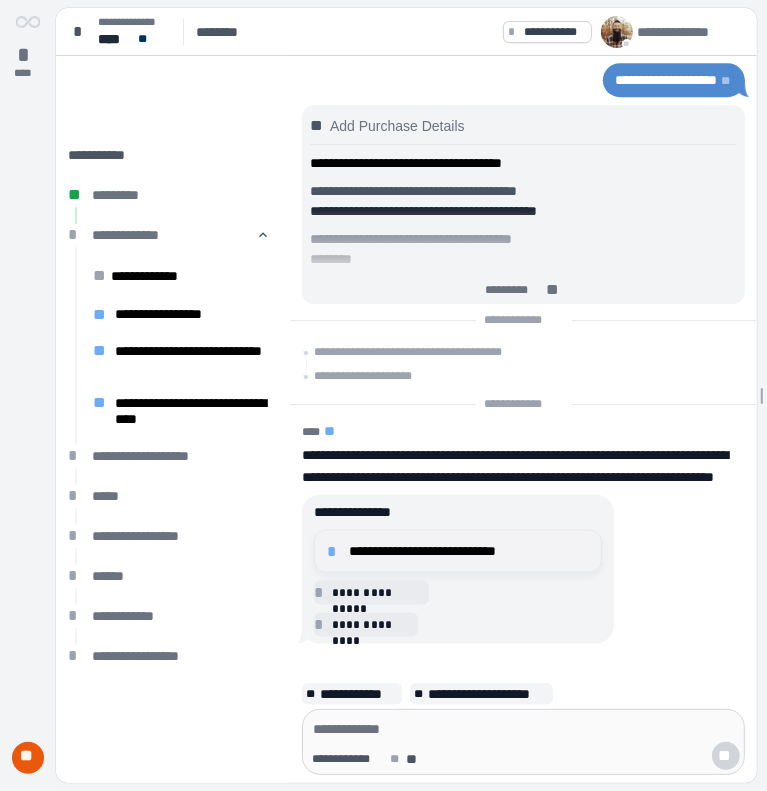 click on "**********" at bounding box center (469, 551) 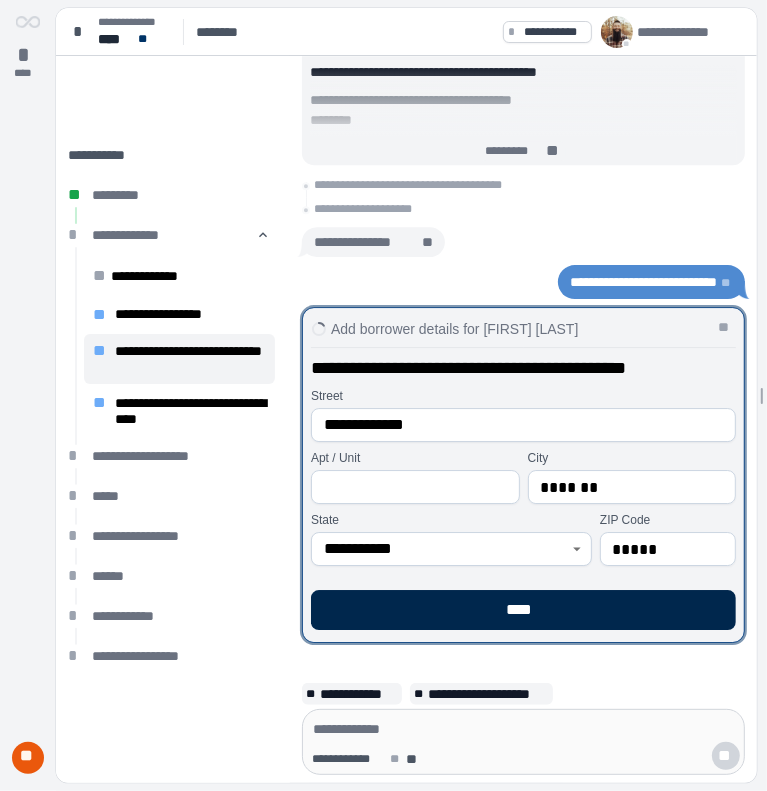 click on "****" at bounding box center [523, 610] 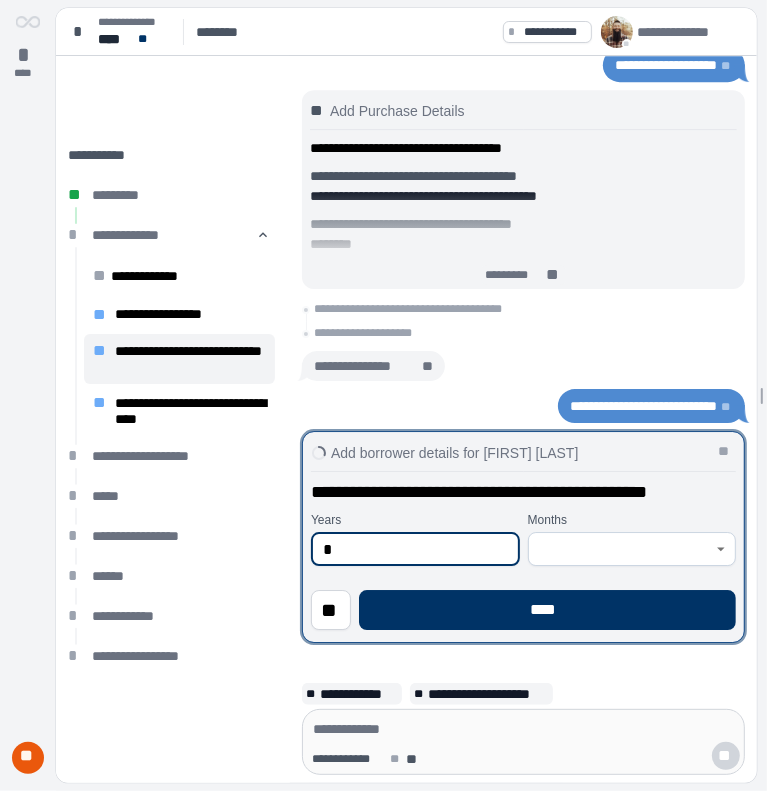 type on "*" 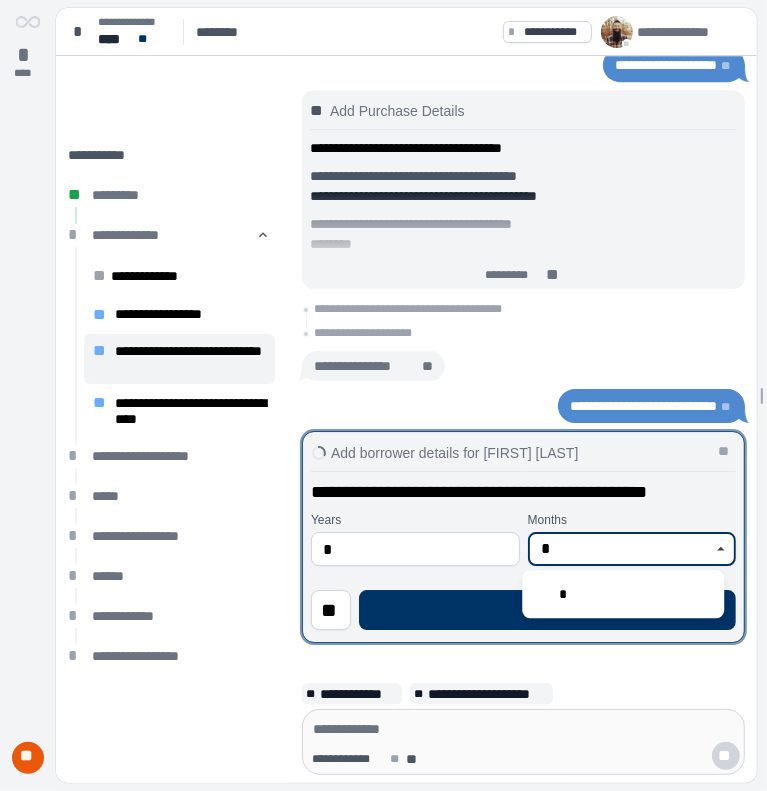type on "*" 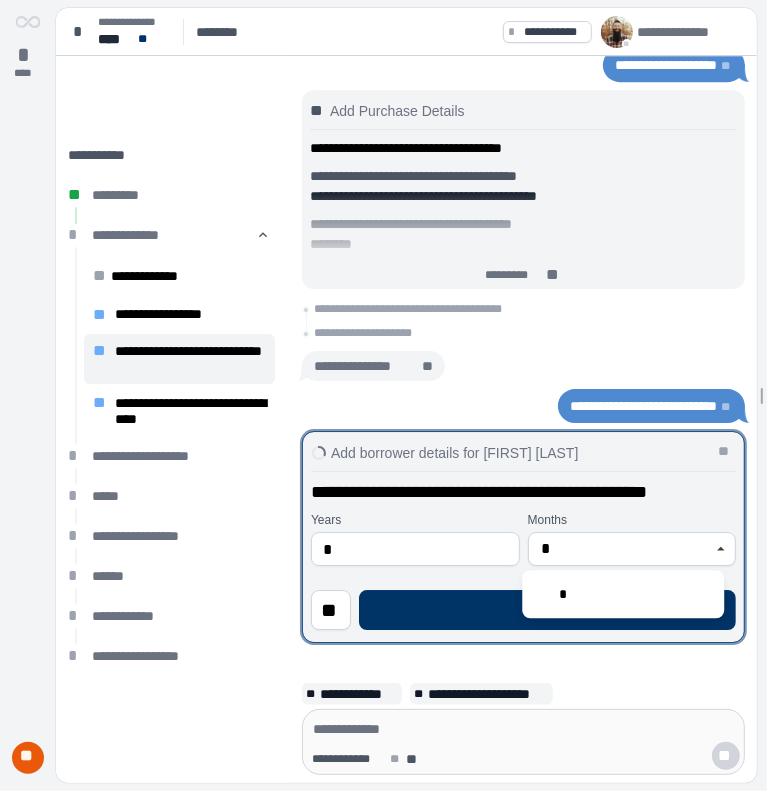 type 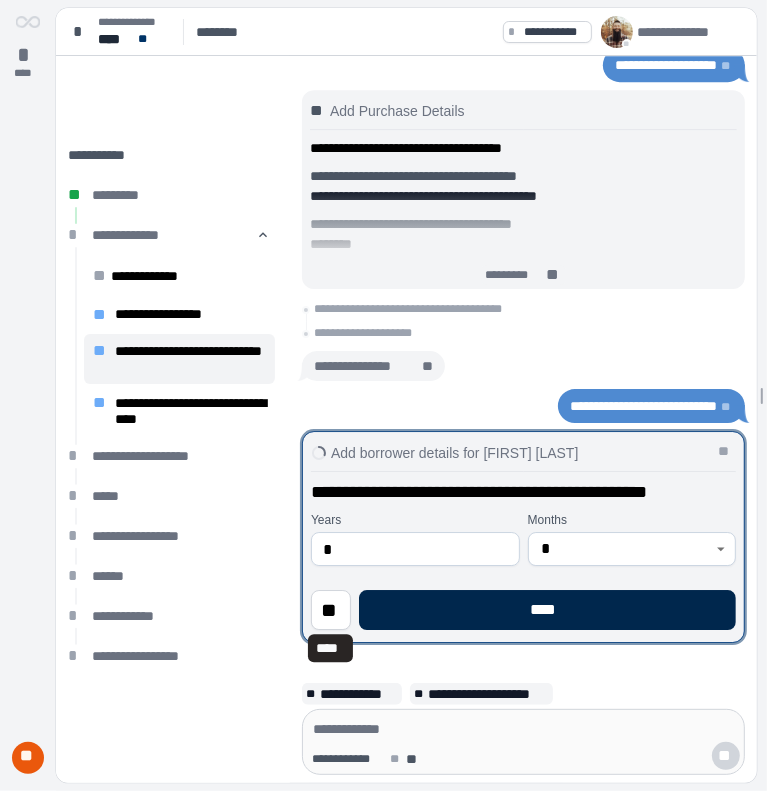click on "****" at bounding box center [547, 610] 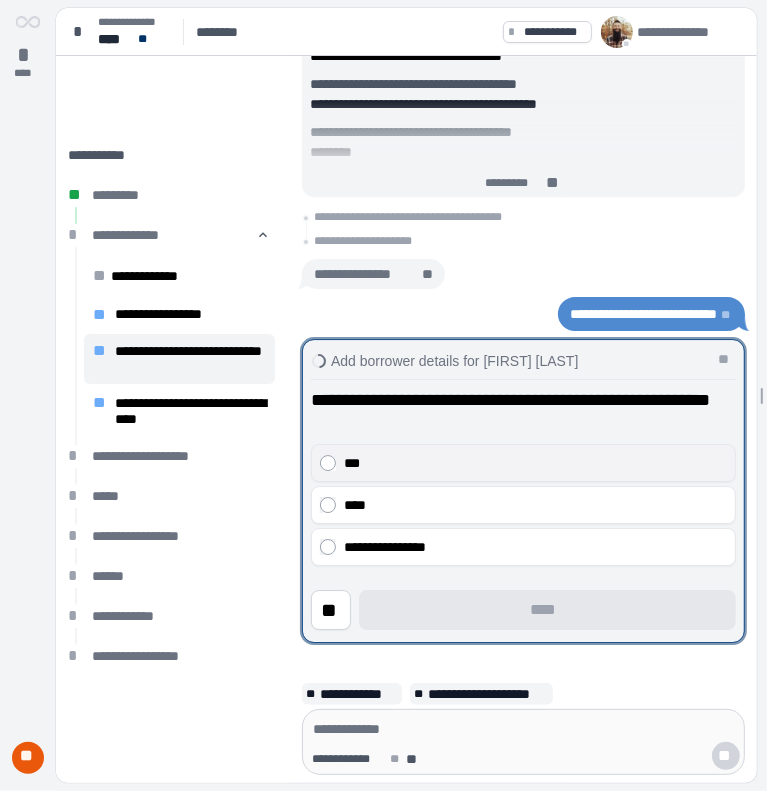 click on "***" at bounding box center [523, 463] 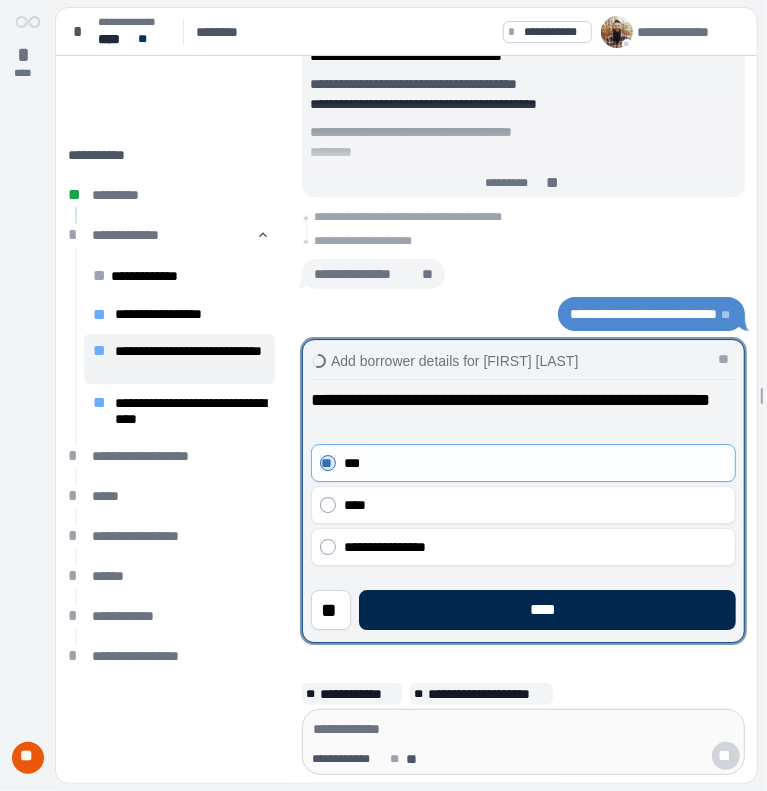 click on "****" at bounding box center [547, 610] 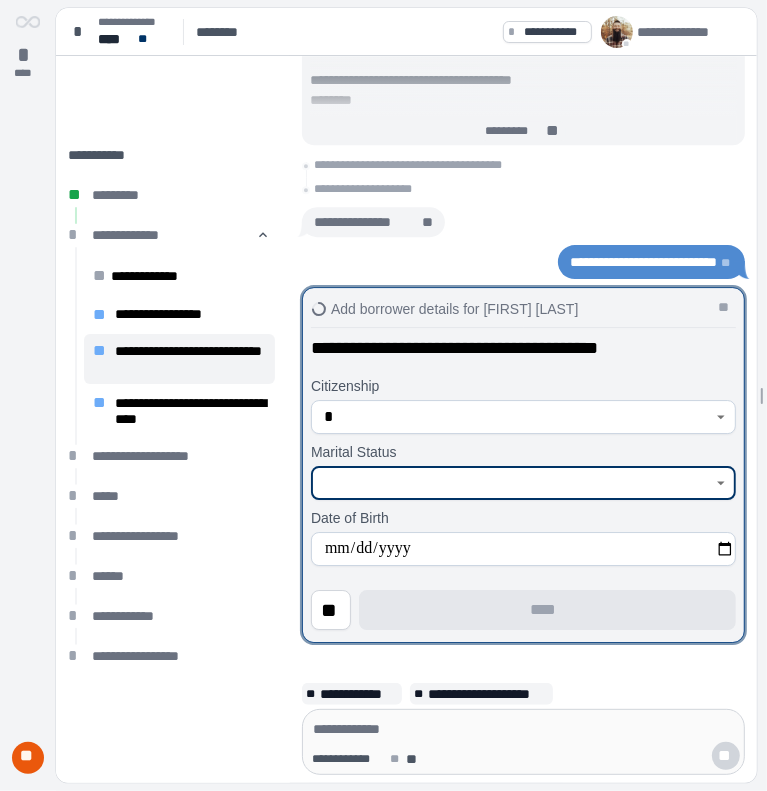 type on "**********" 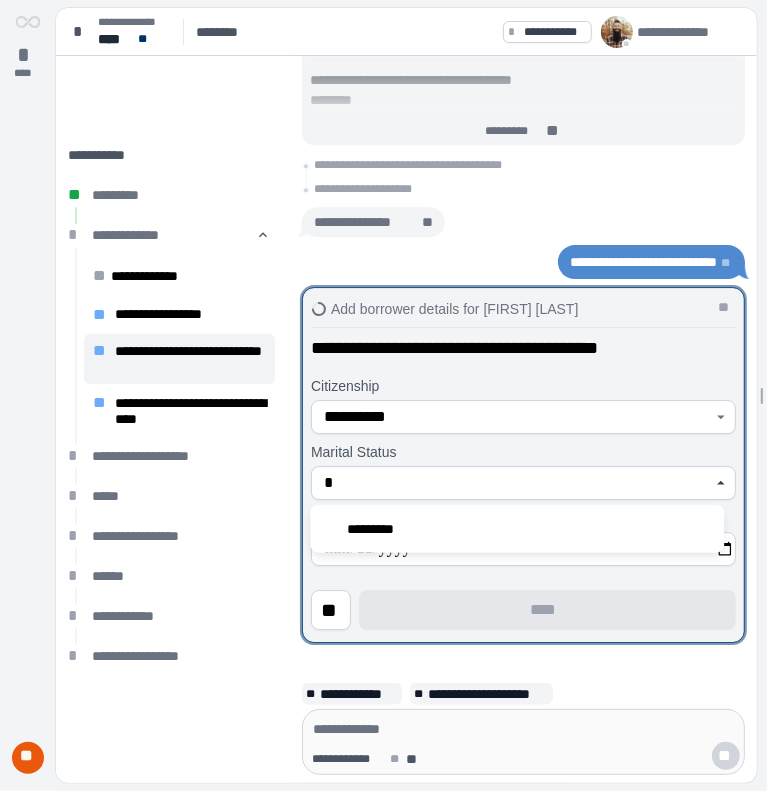 type on "*********" 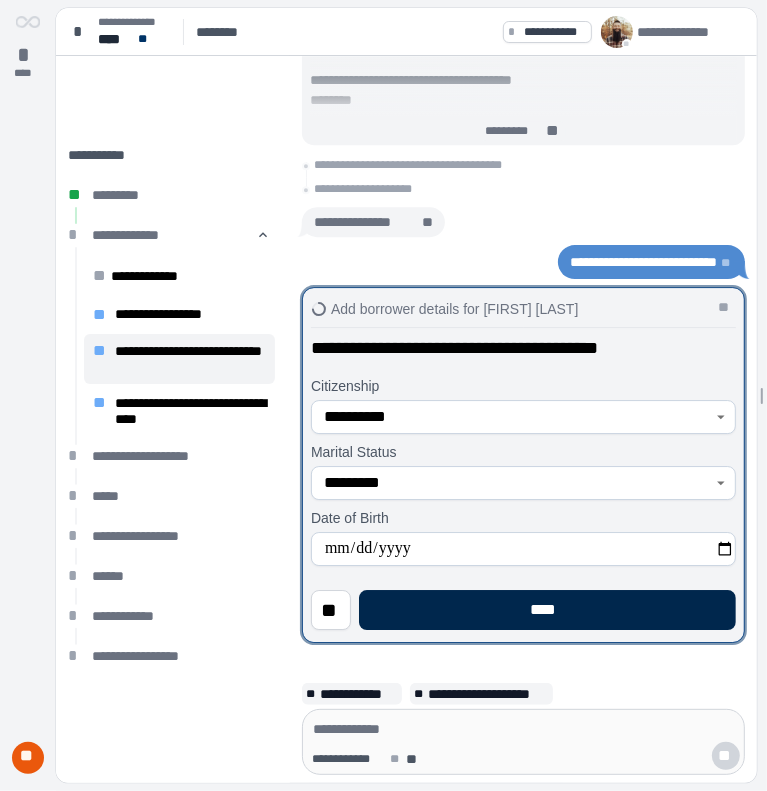 click on "****" at bounding box center (547, 610) 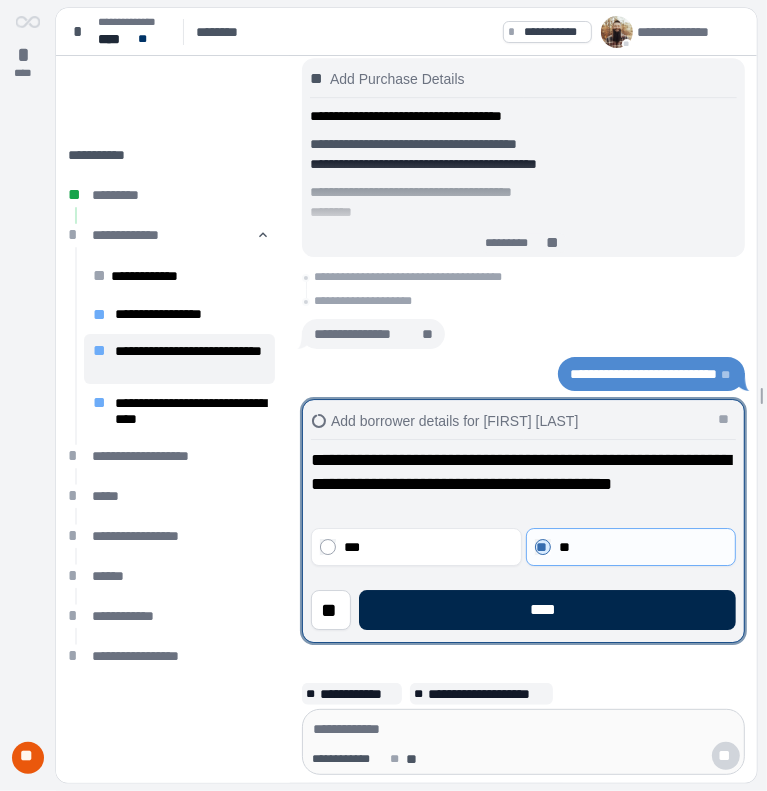 click on "****" at bounding box center (547, 610) 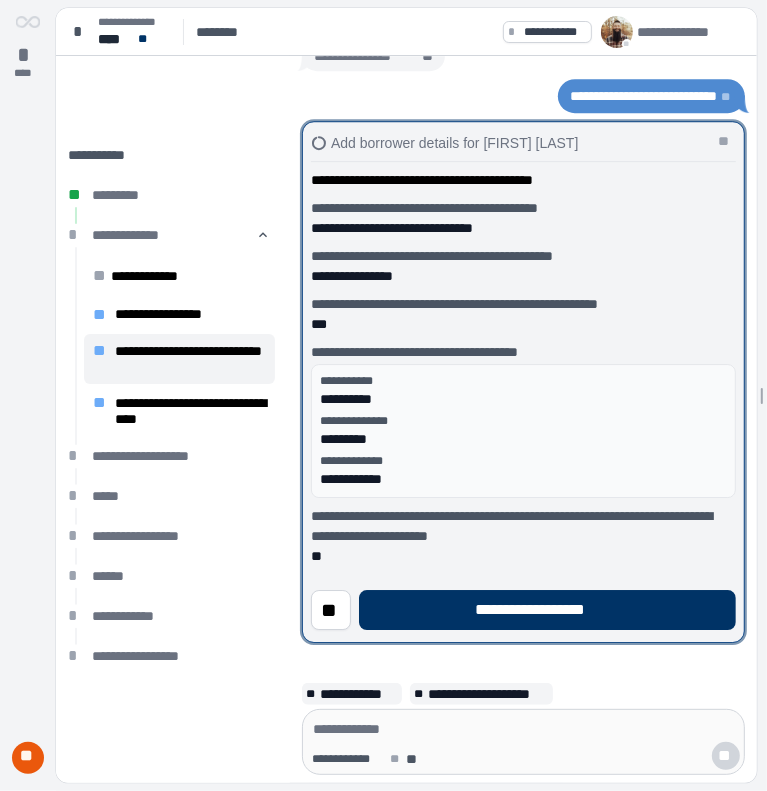 click on "**********" at bounding box center (547, 610) 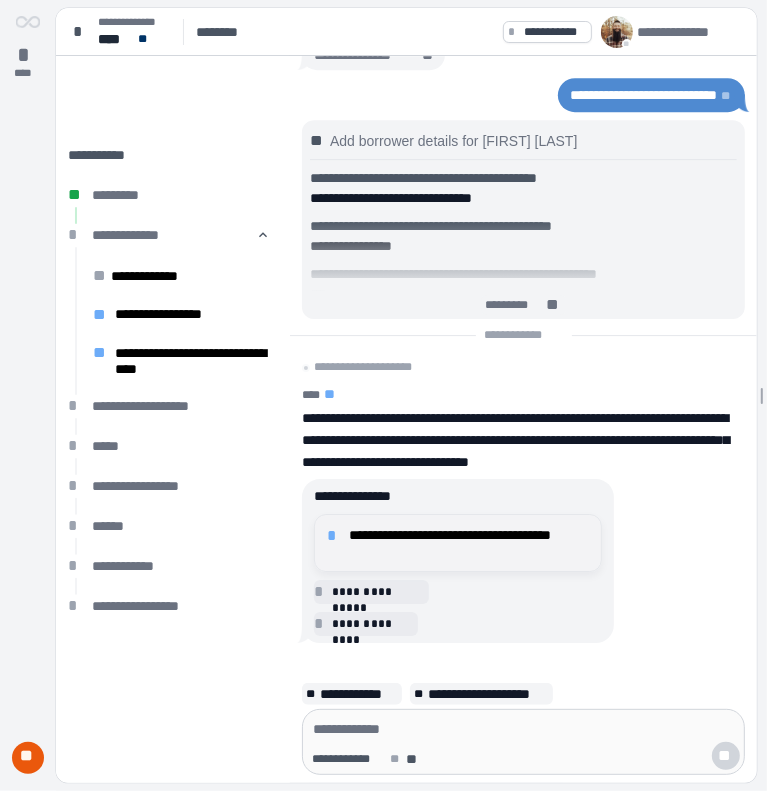 click on "**********" at bounding box center [469, 543] 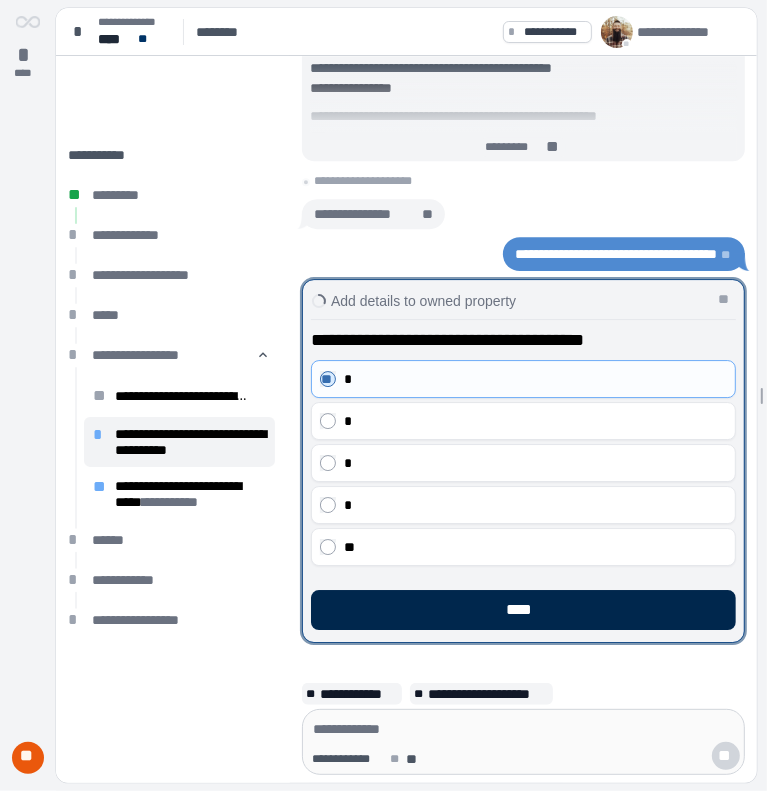 click on "****" at bounding box center [523, 610] 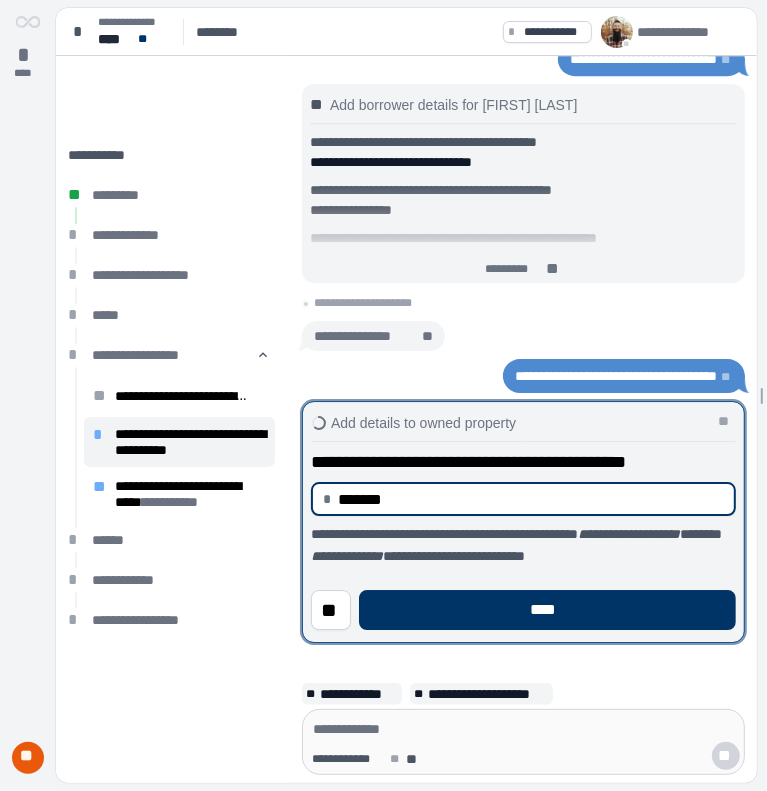 type on "**********" 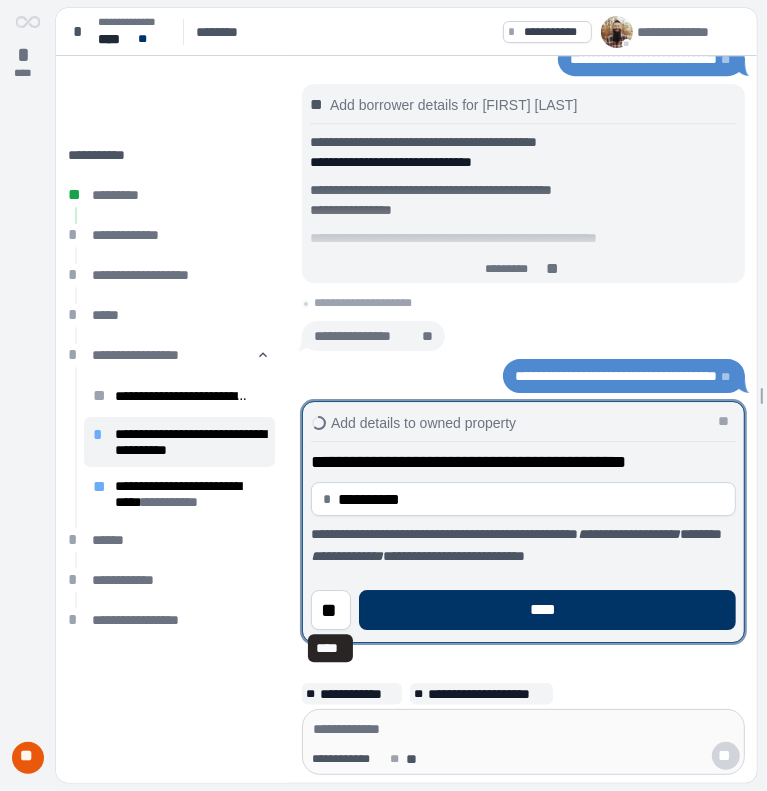 type 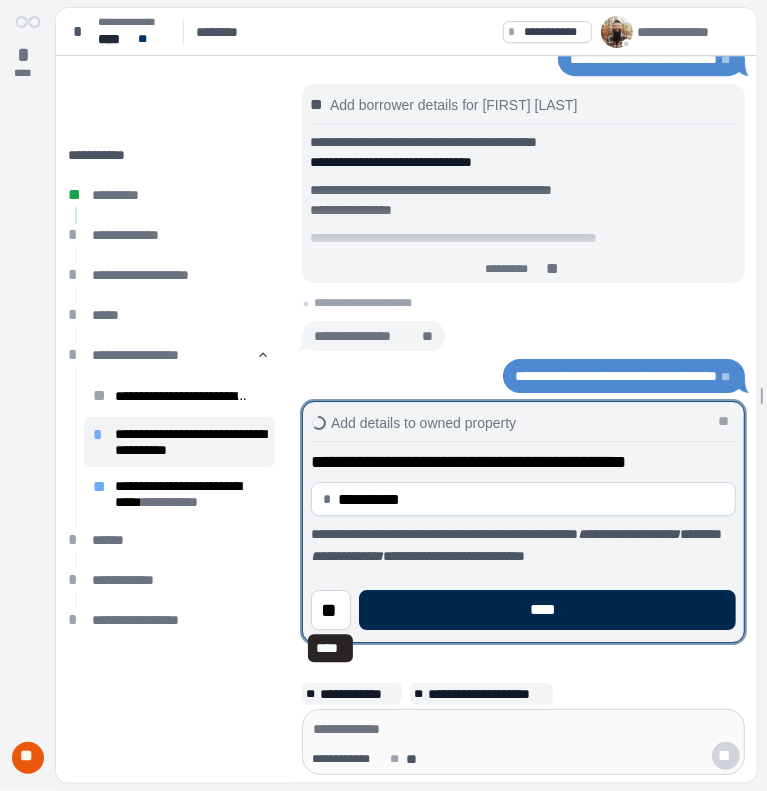 click on "****" at bounding box center [547, 610] 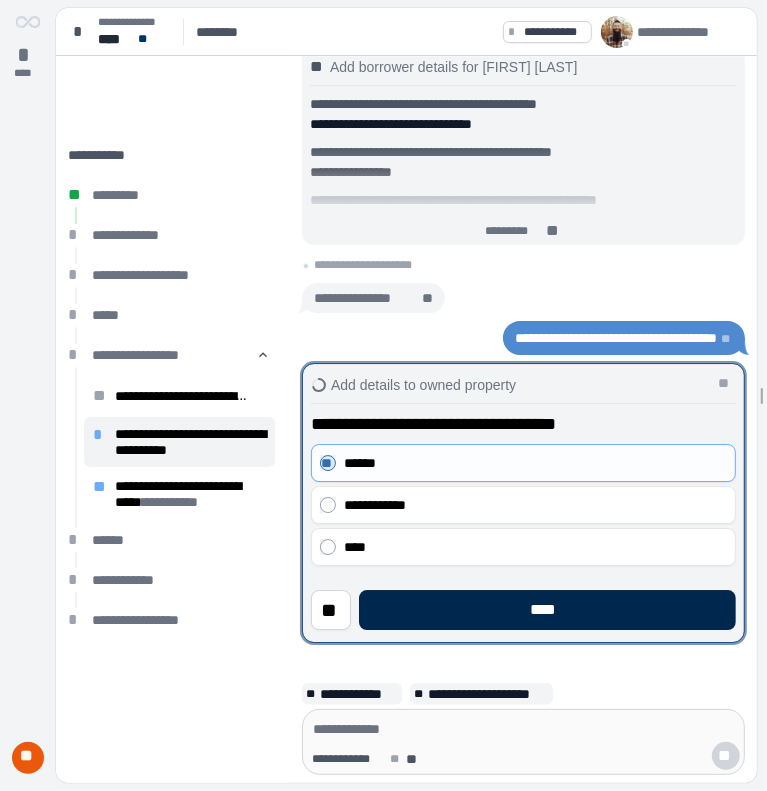 click on "****" at bounding box center [547, 610] 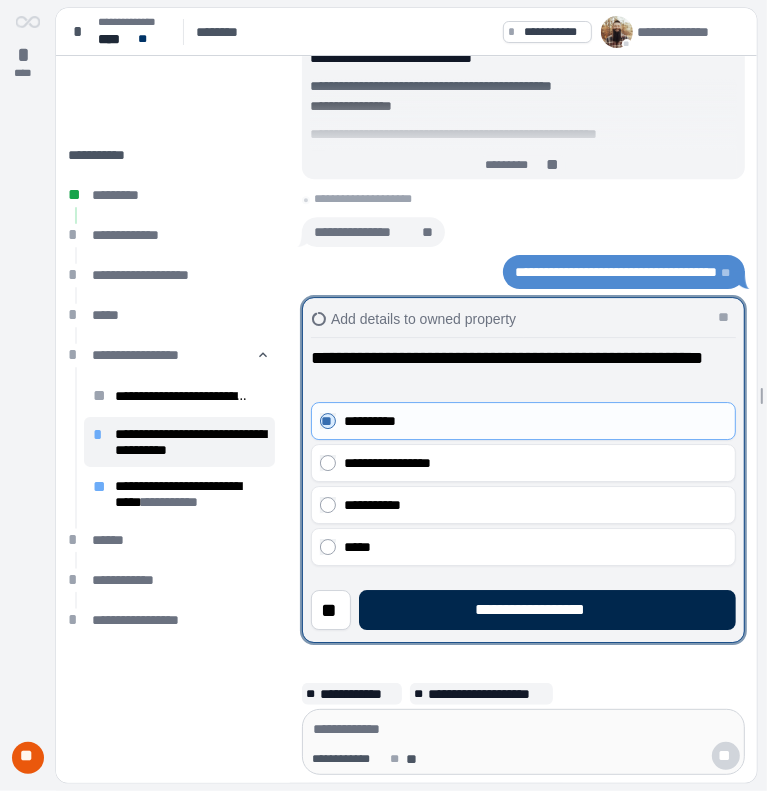 click on "**********" at bounding box center (547, 610) 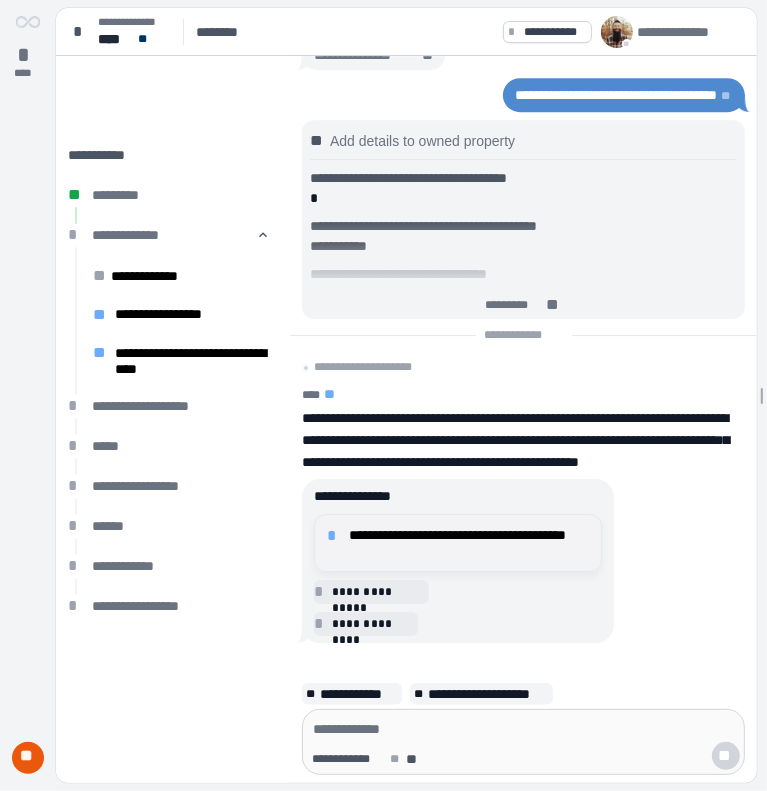 click on "**********" at bounding box center [469, 543] 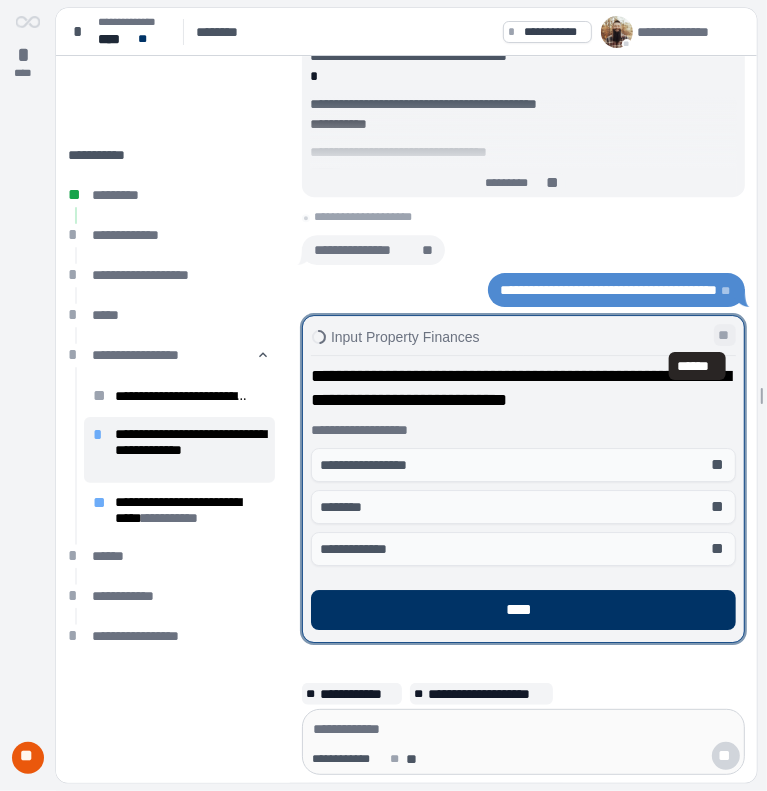 click on "**" at bounding box center [725, 335] 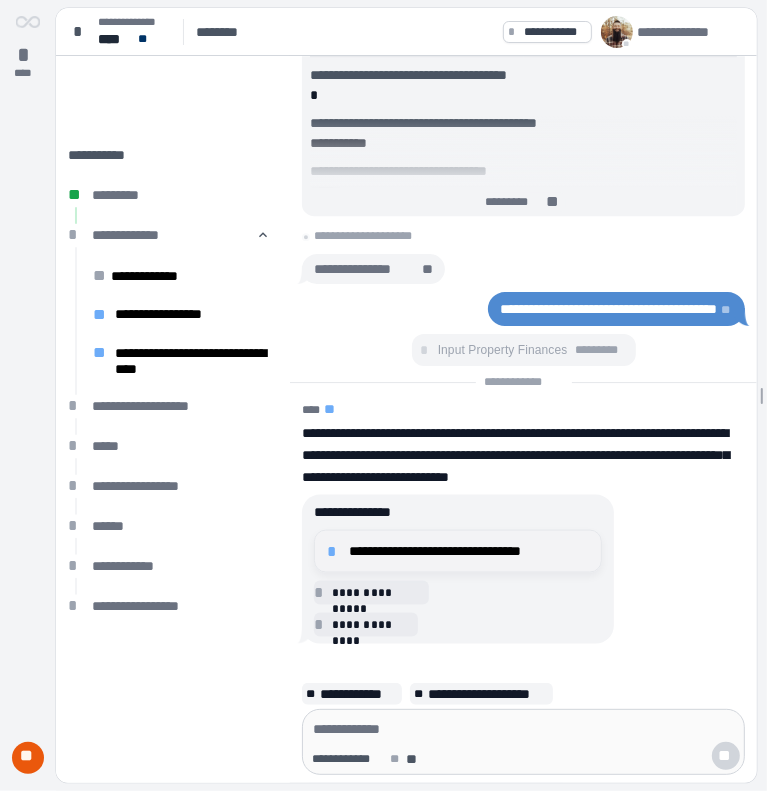 click on "**********" at bounding box center [469, 551] 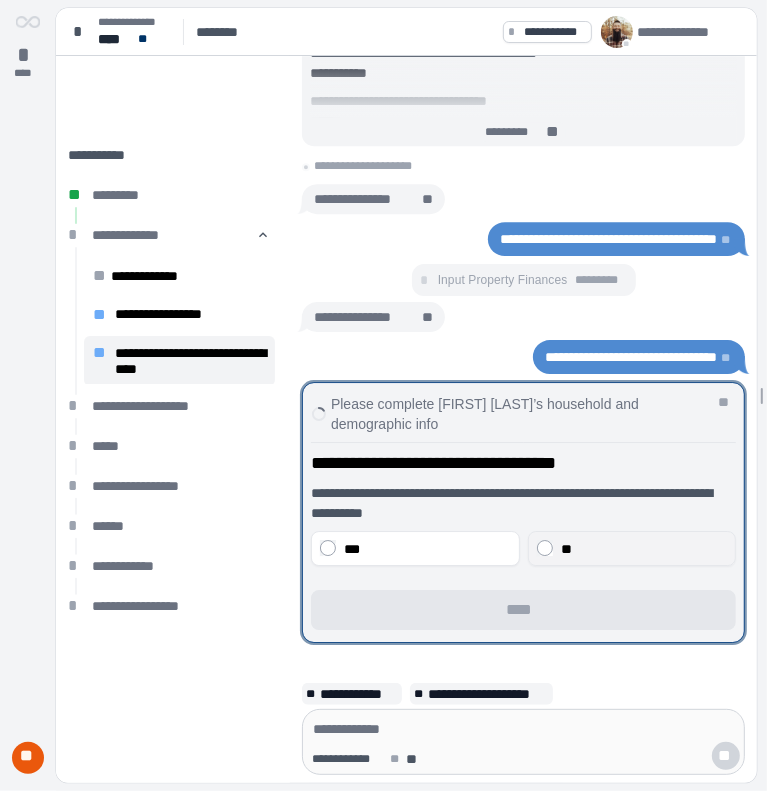 click on "**" at bounding box center [631, 548] 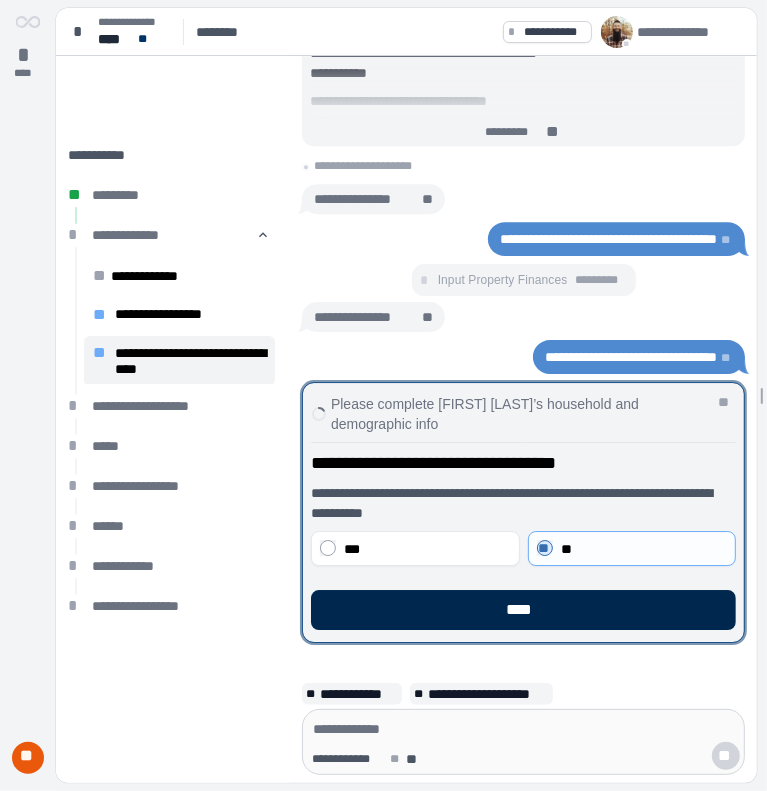 click on "****" at bounding box center (523, 610) 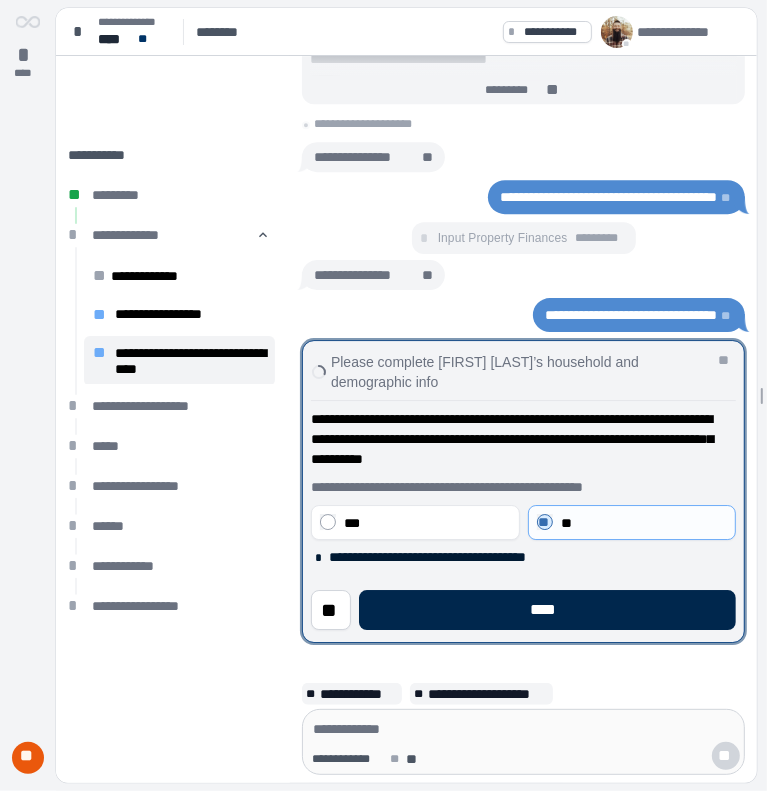 click on "****" at bounding box center (547, 610) 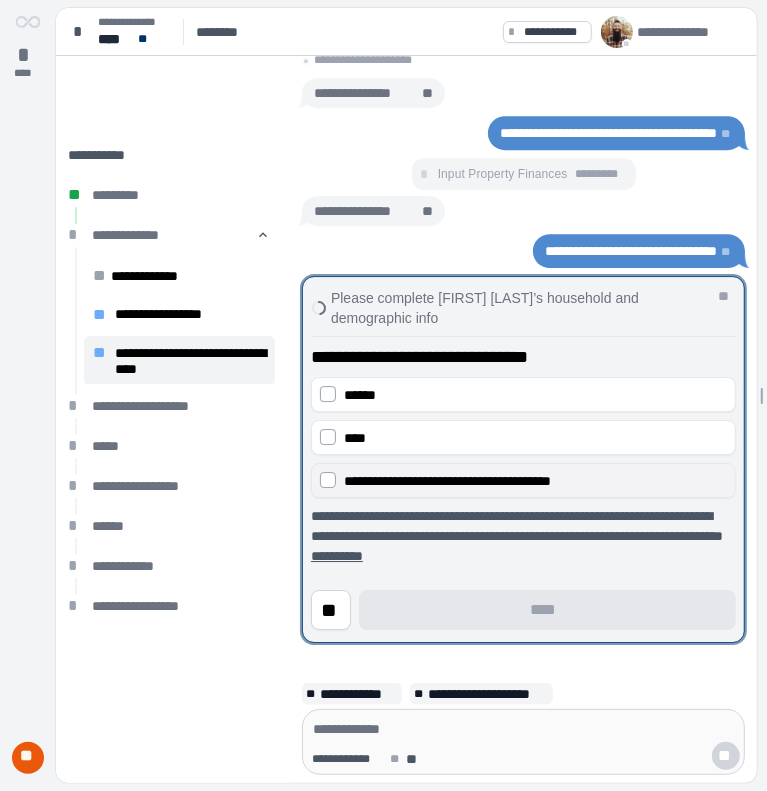 click on "**********" at bounding box center [523, 480] 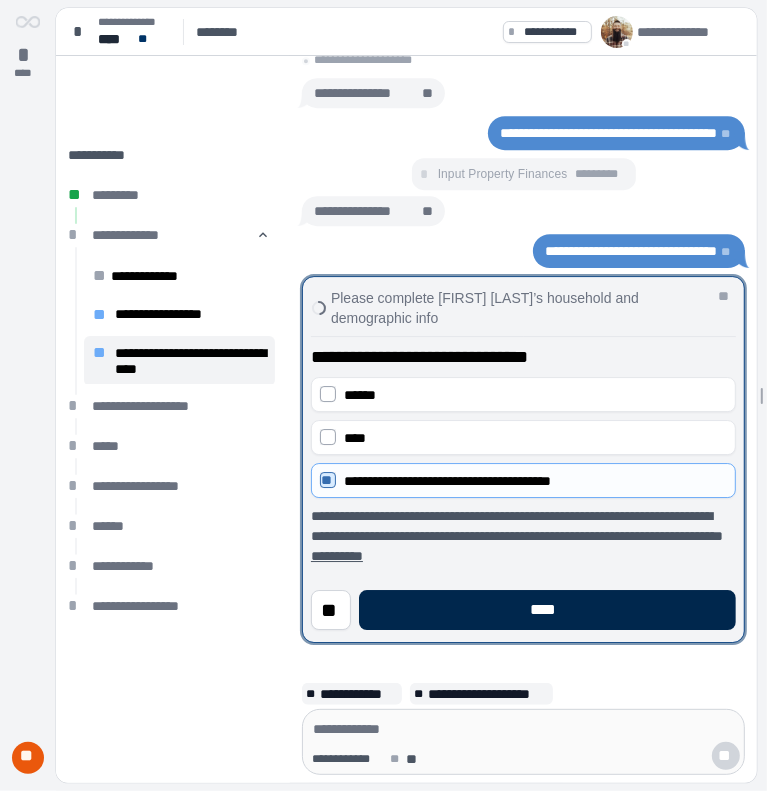 click on "****" at bounding box center [547, 610] 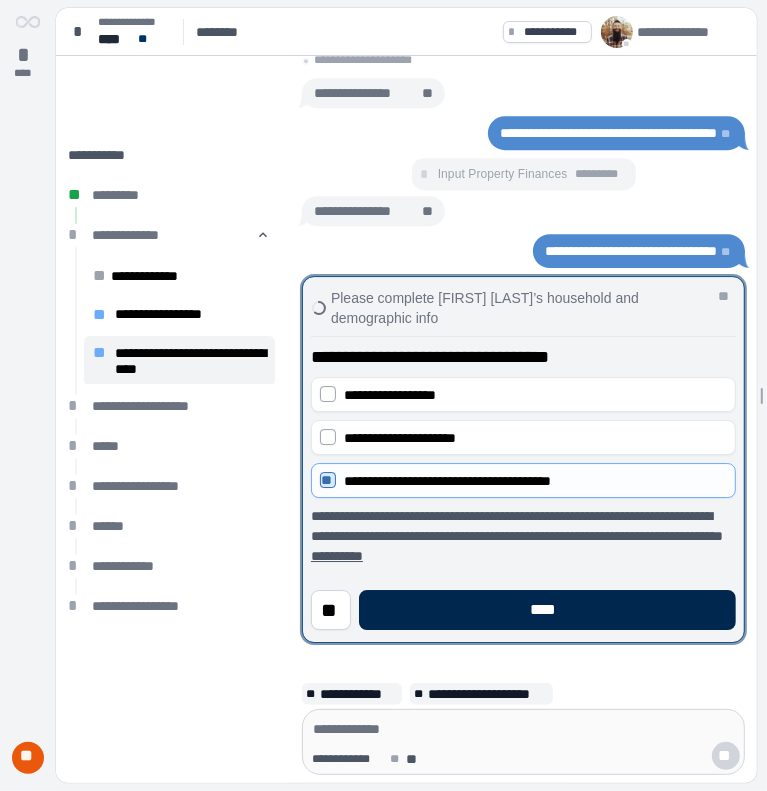 click on "****" at bounding box center (547, 610) 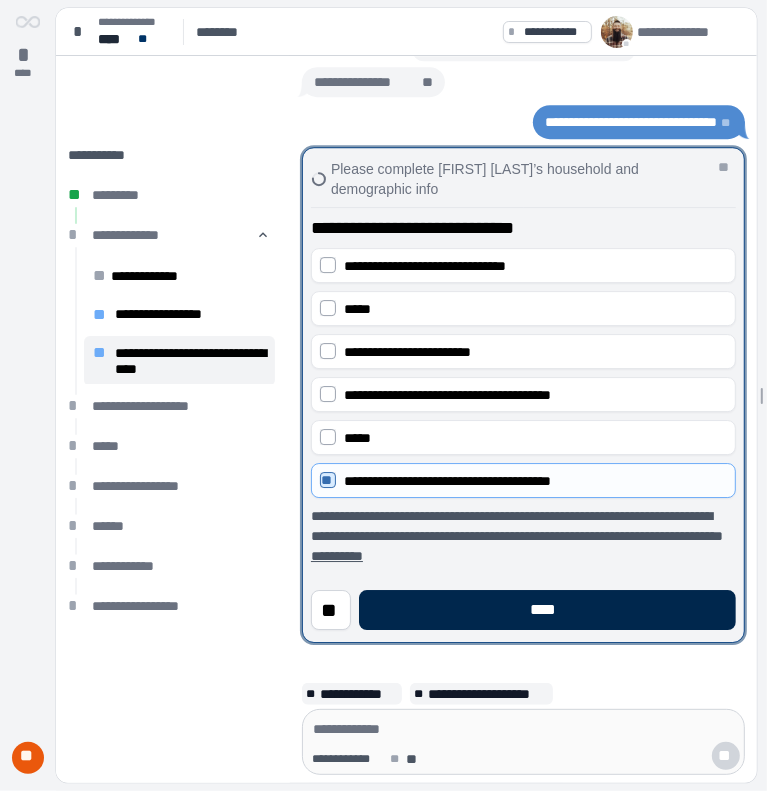 click on "****" at bounding box center (547, 610) 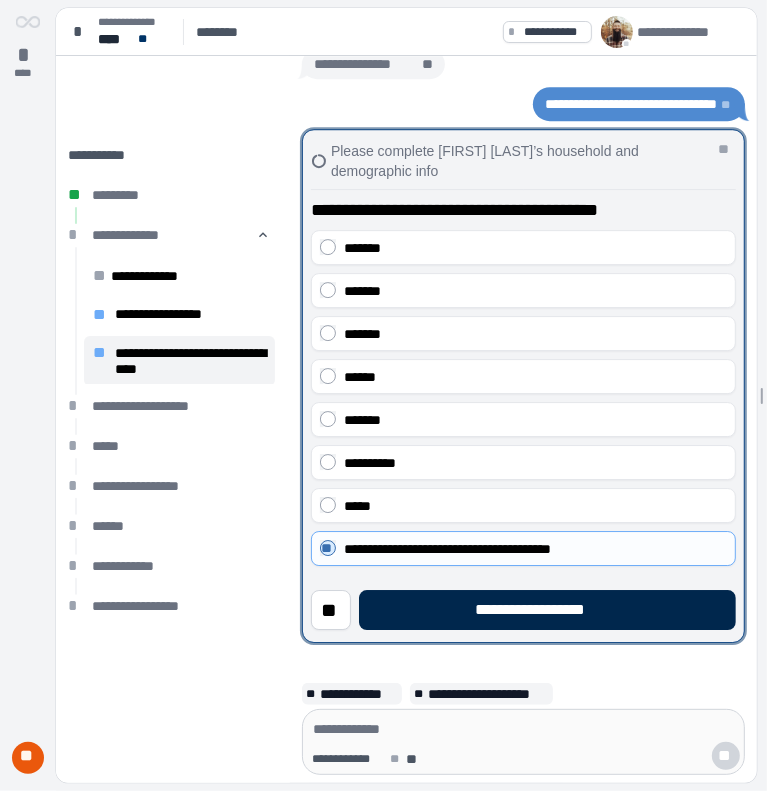 click on "**********" at bounding box center [547, 610] 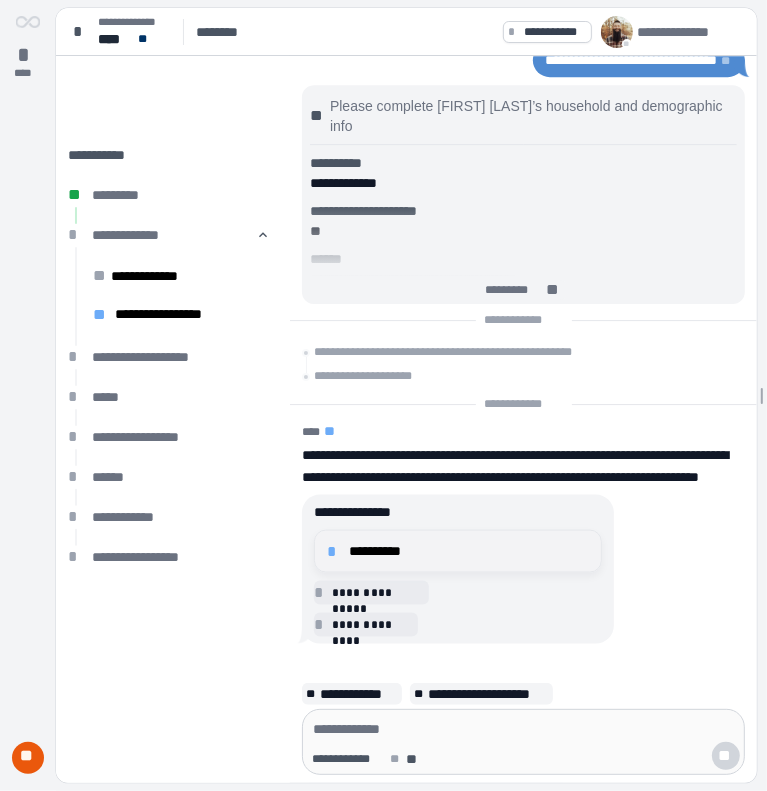 click on "**********" at bounding box center [458, 551] 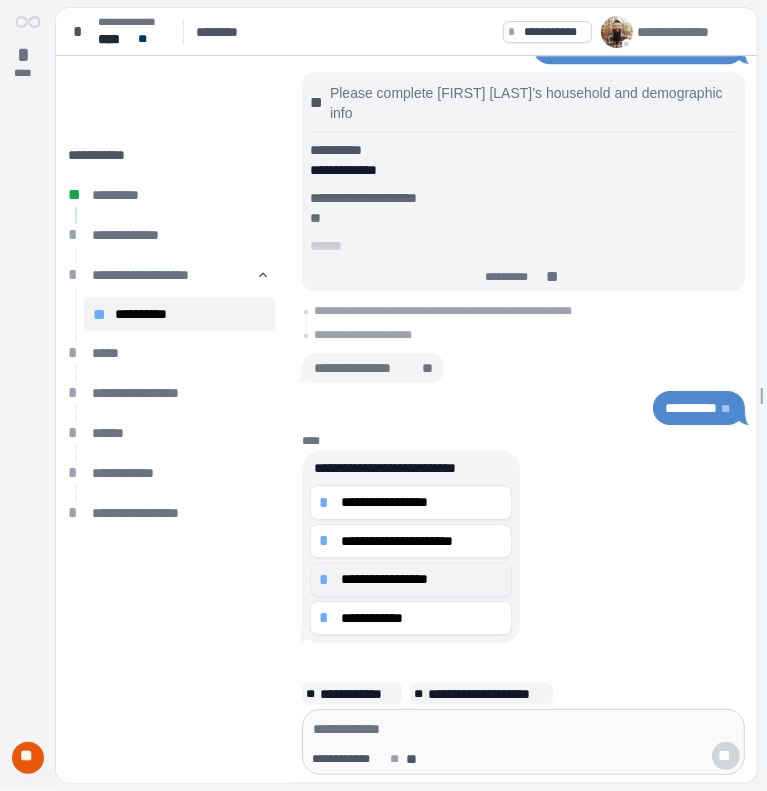 click on "**********" at bounding box center (422, 579) 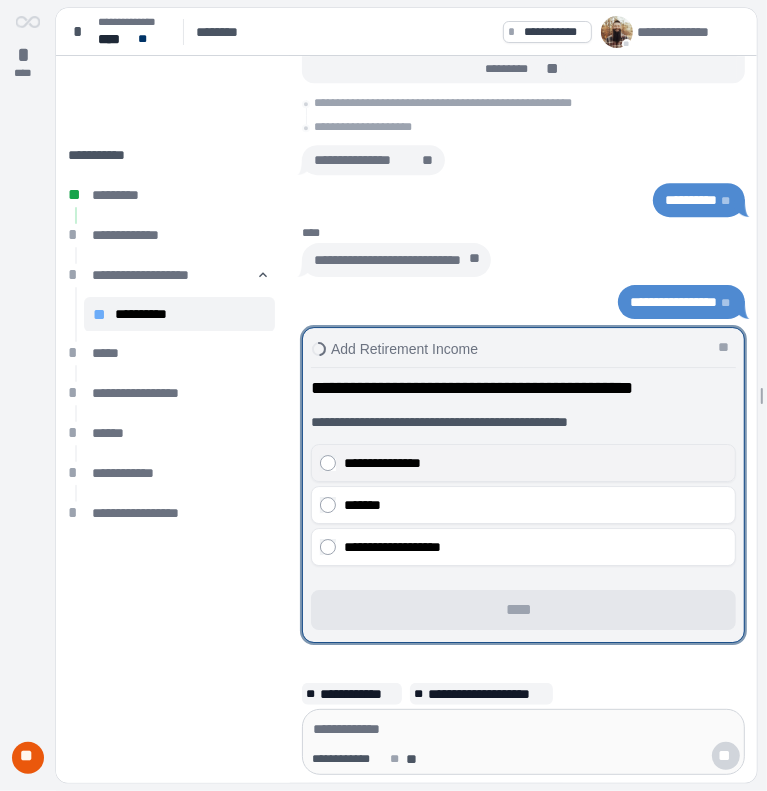 click on "**********" at bounding box center [531, 463] 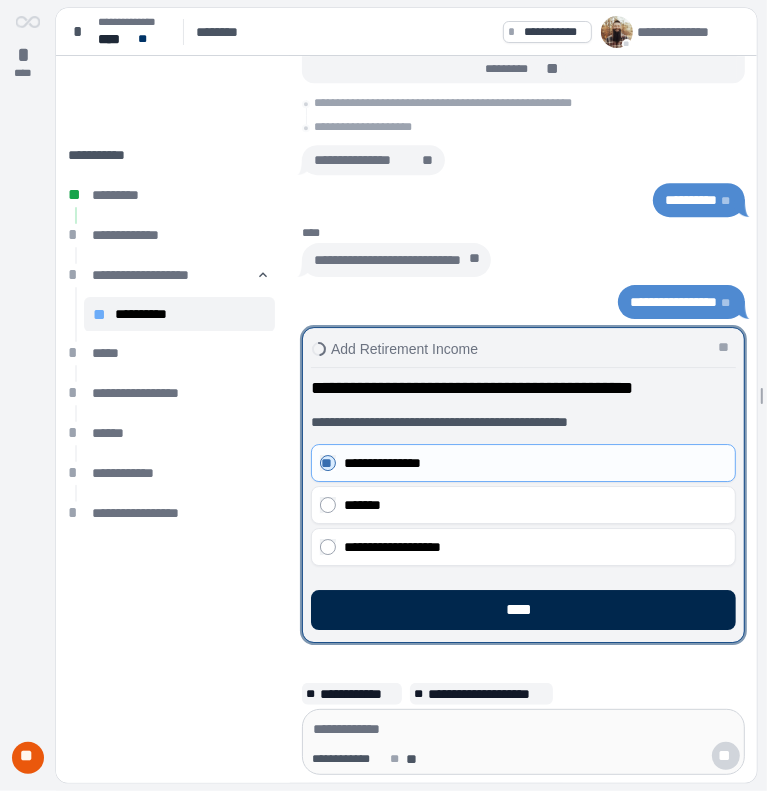 click on "****" at bounding box center (523, 610) 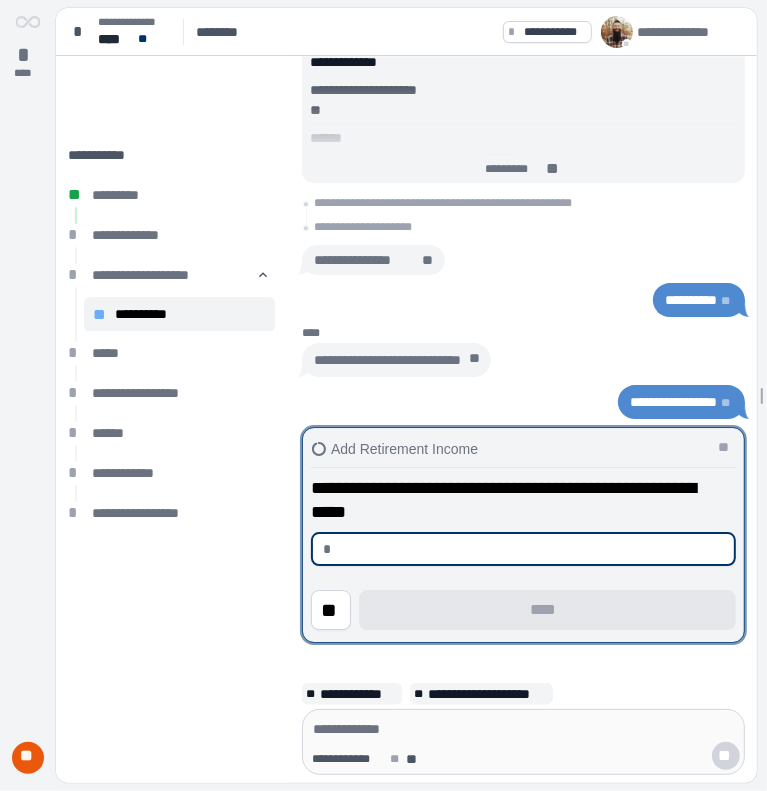 click at bounding box center (531, 549) 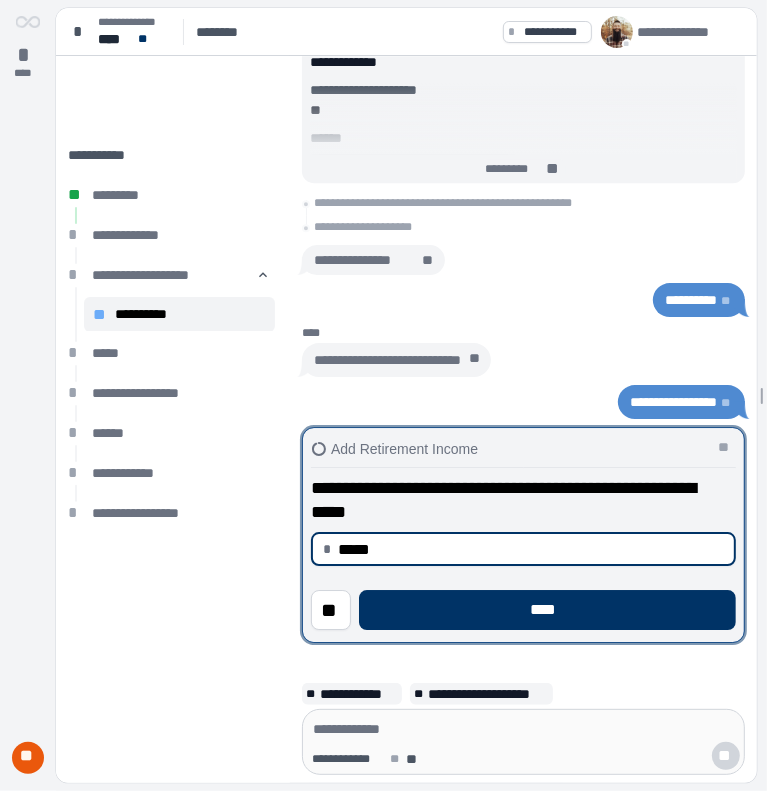 type on "********" 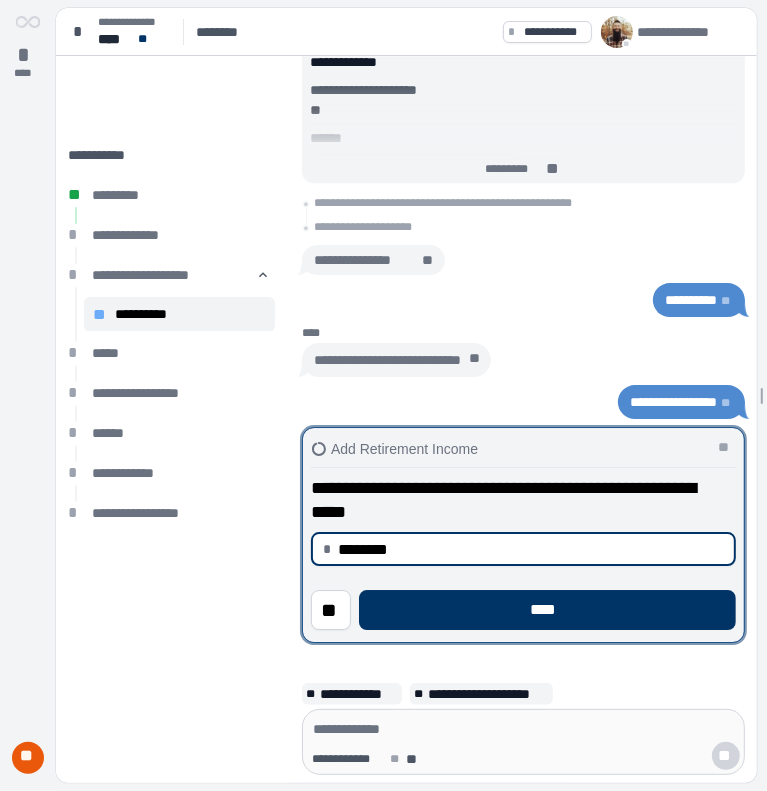 type 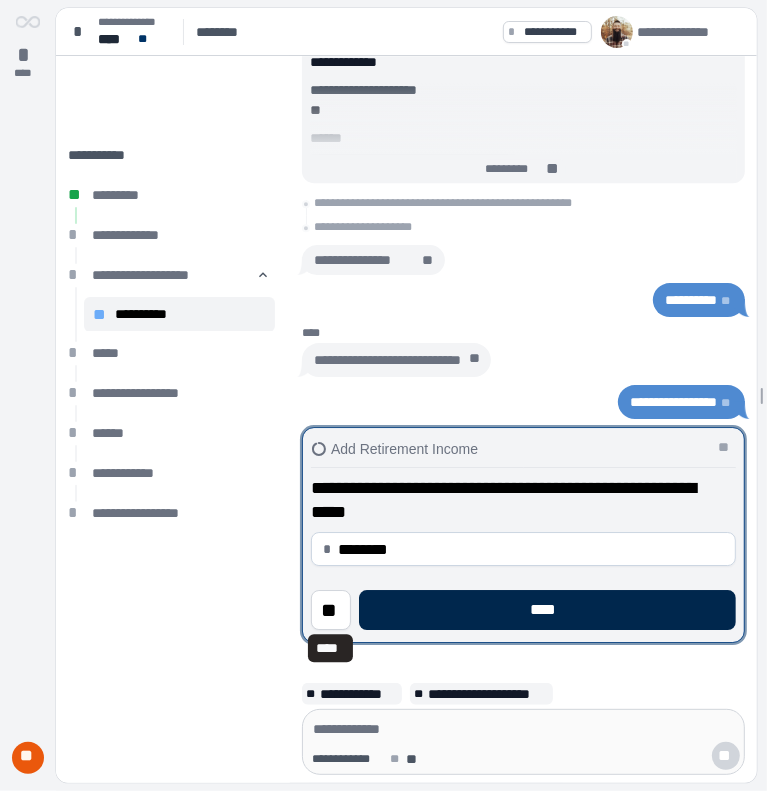 click on "****" at bounding box center (547, 610) 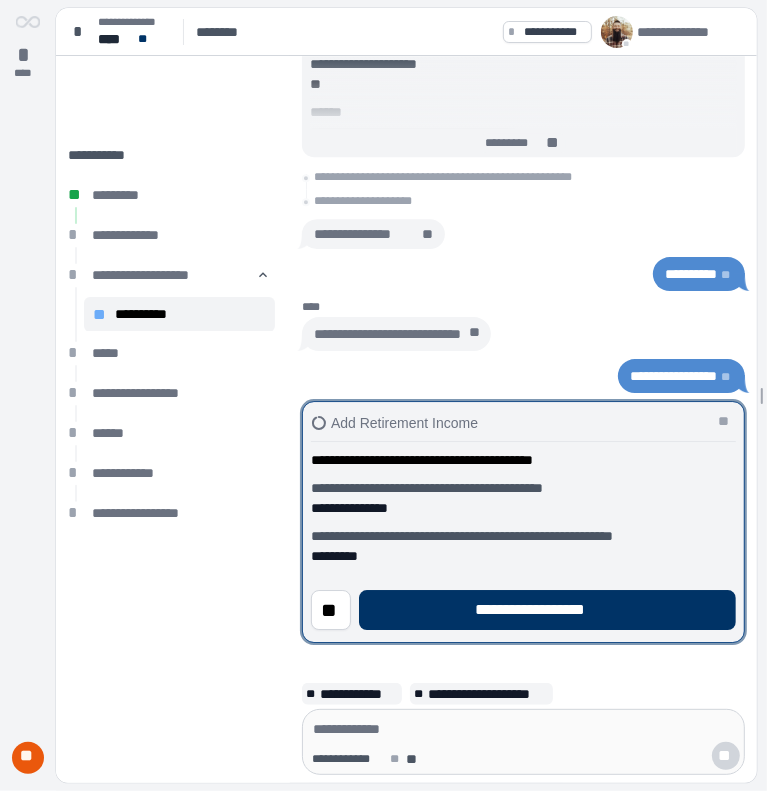 click on "**********" at bounding box center (547, 610) 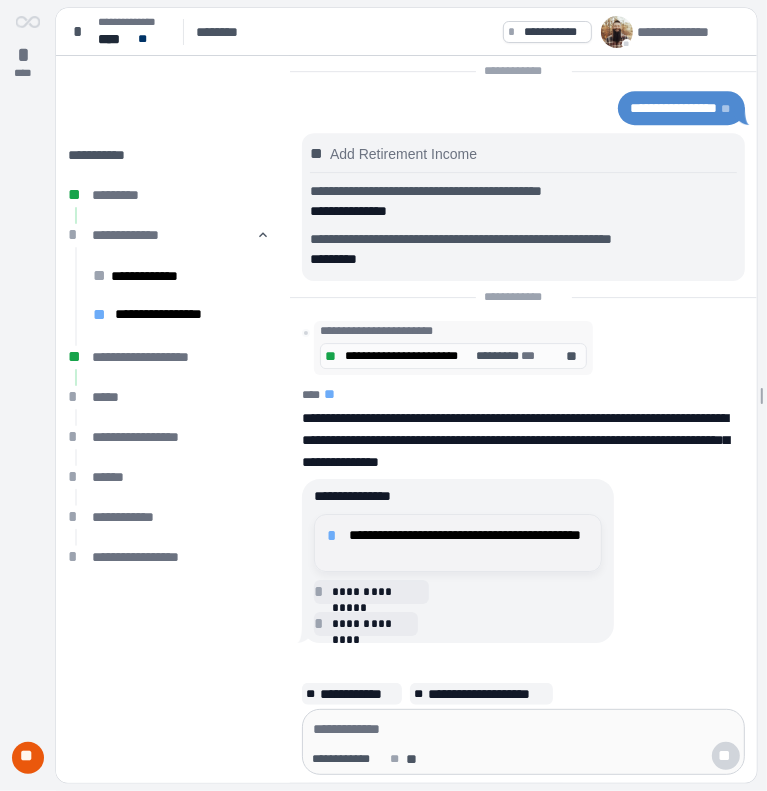 click on "**********" at bounding box center (469, 543) 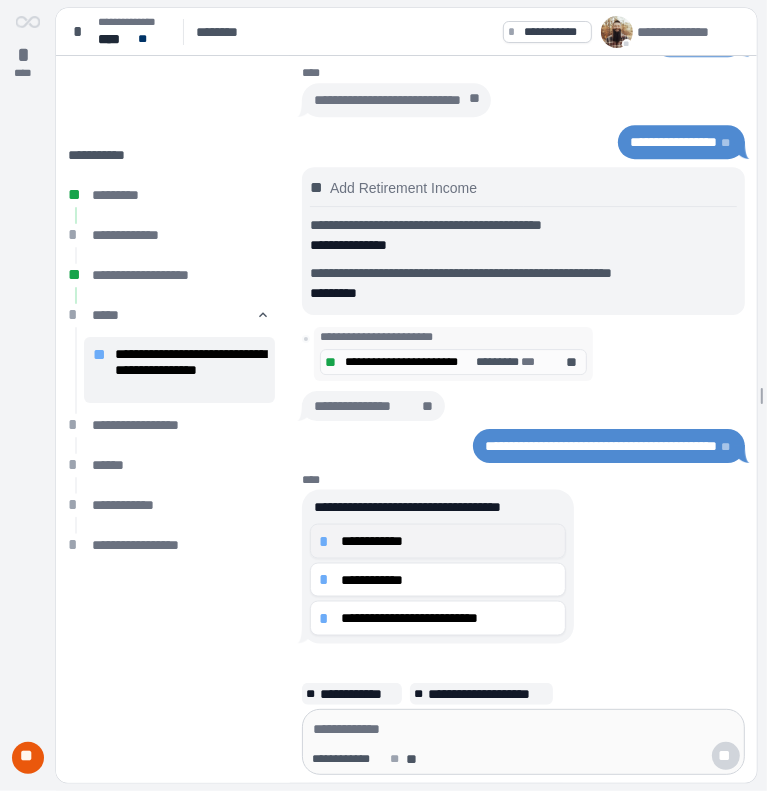 click on "**********" at bounding box center [449, 541] 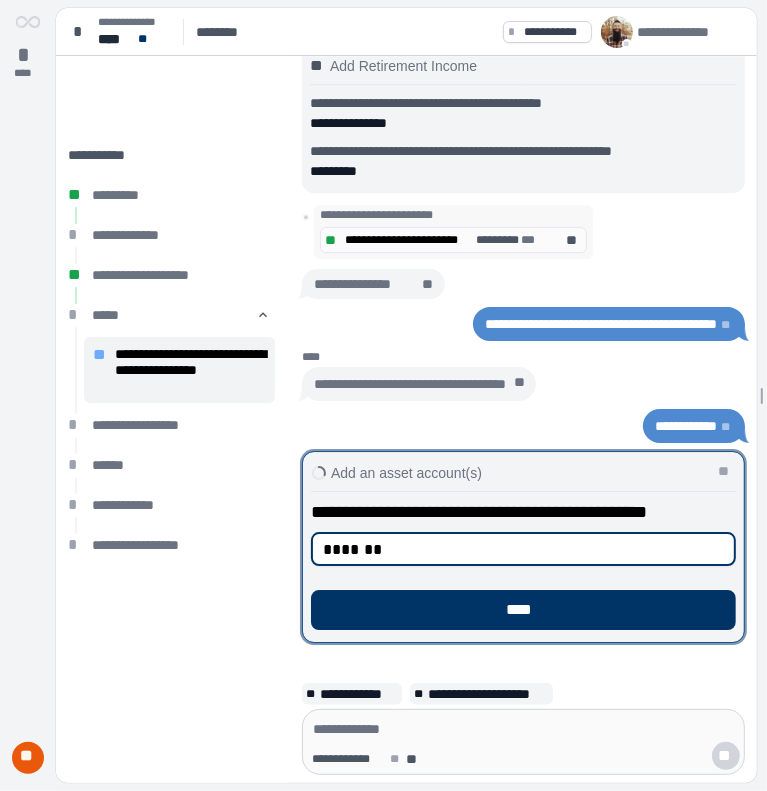 type on "********" 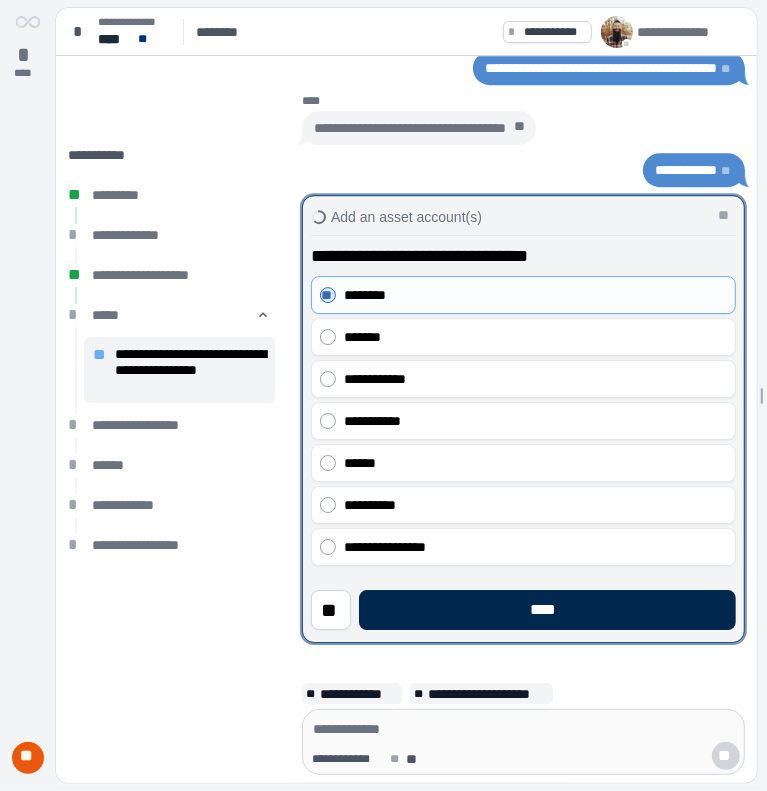 click on "****" at bounding box center (547, 610) 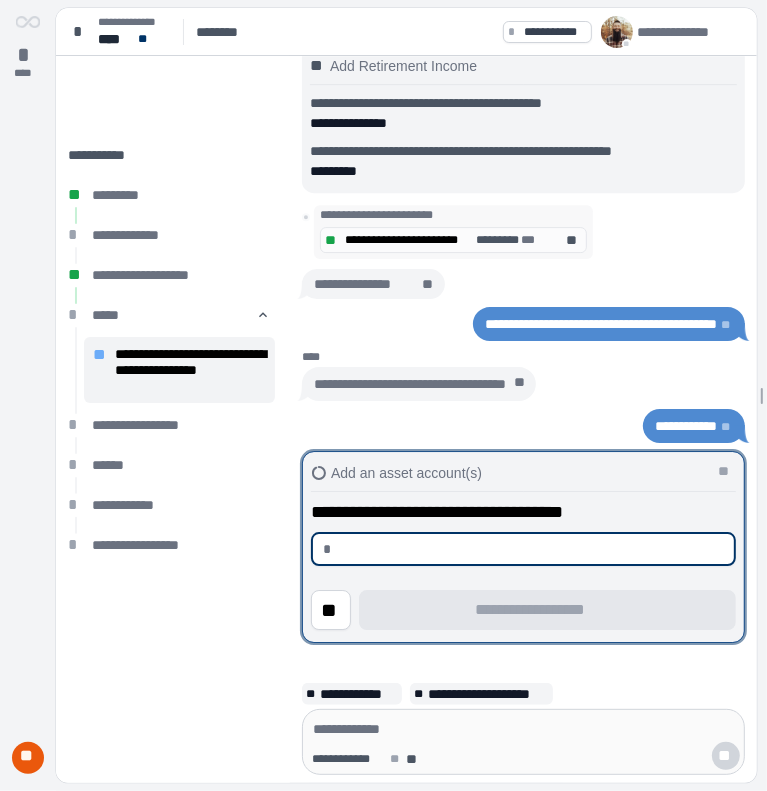 click at bounding box center [531, 549] 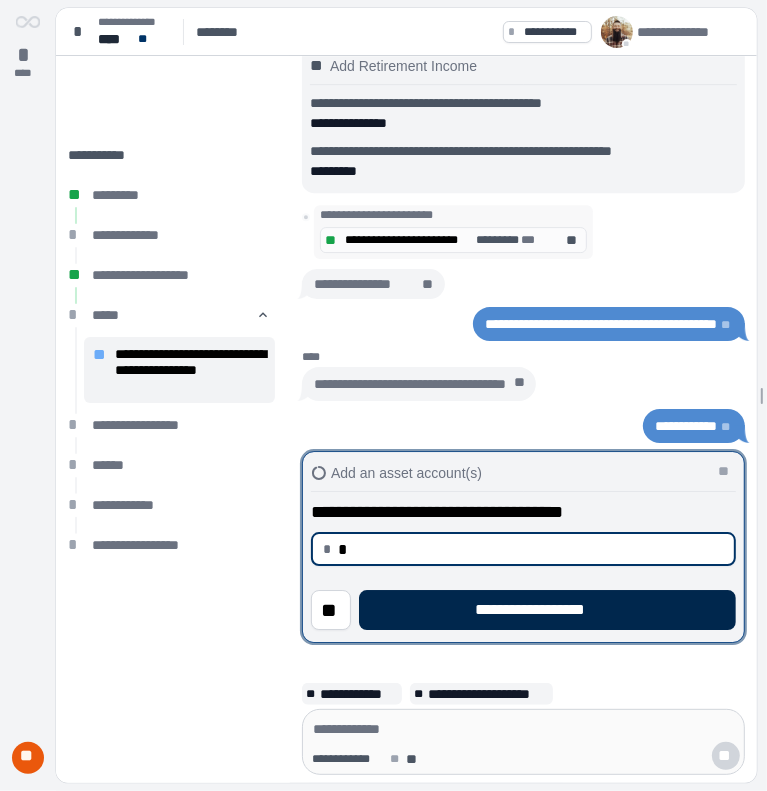 type on "****" 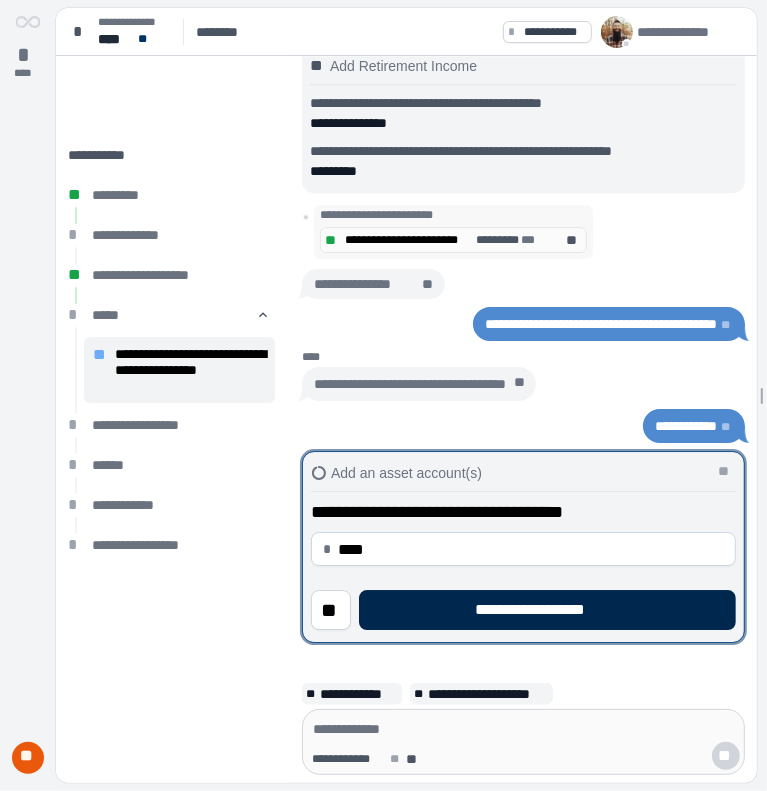 click on "**********" at bounding box center [547, 610] 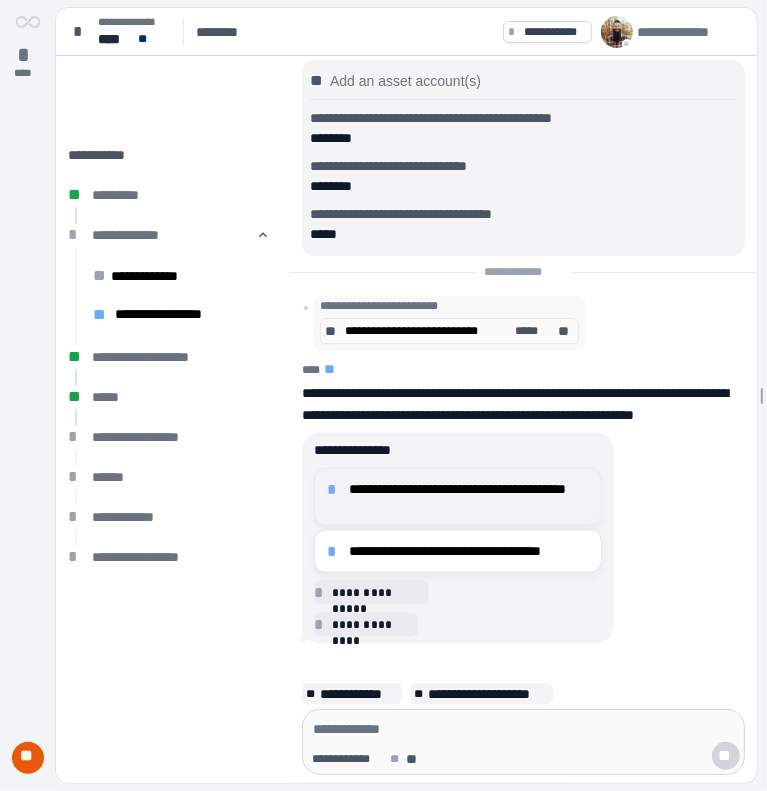 click on "**********" at bounding box center [469, 497] 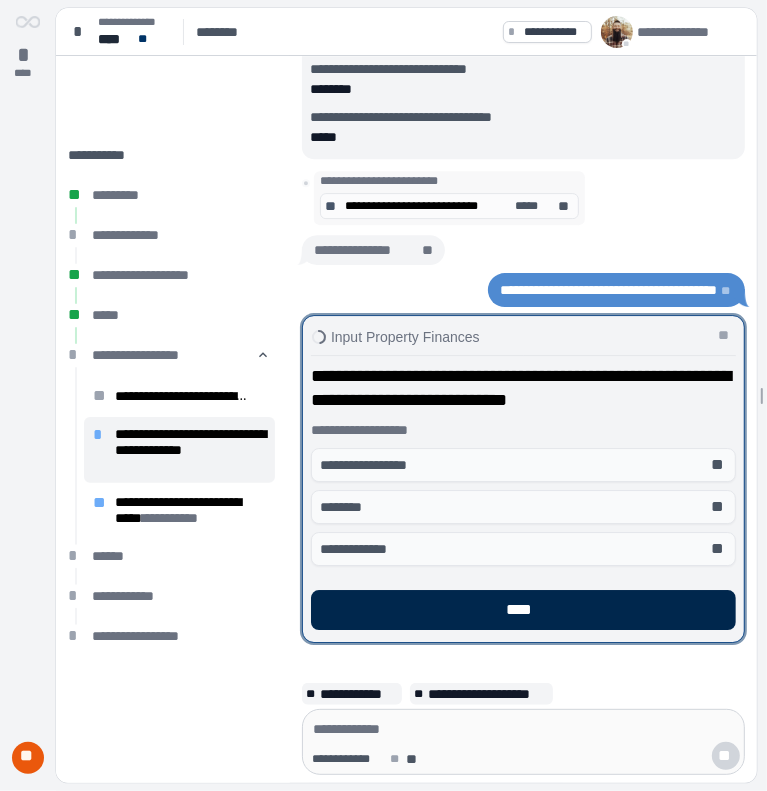 click on "****" at bounding box center (523, 610) 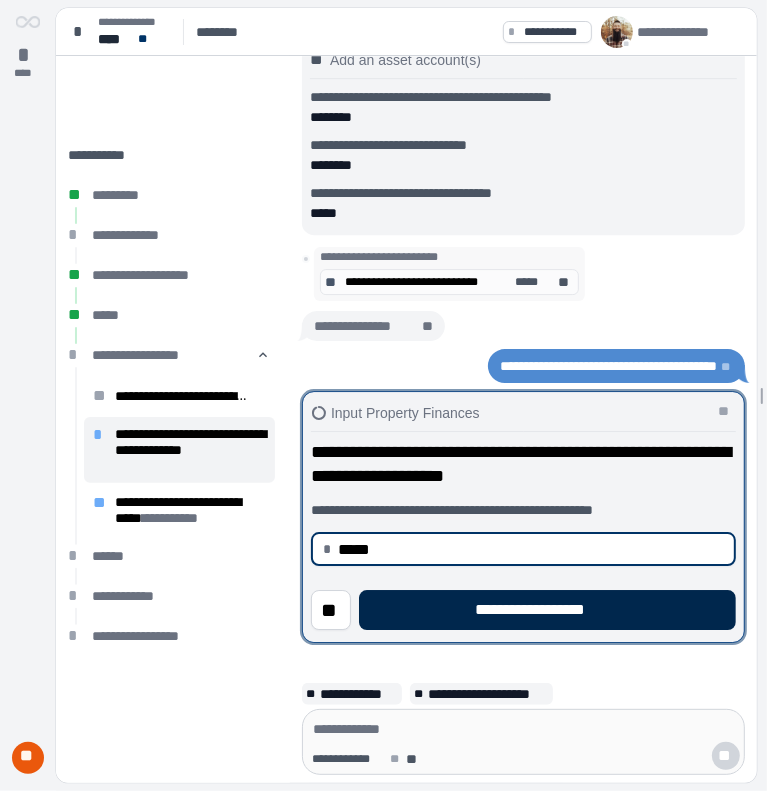 type on "********" 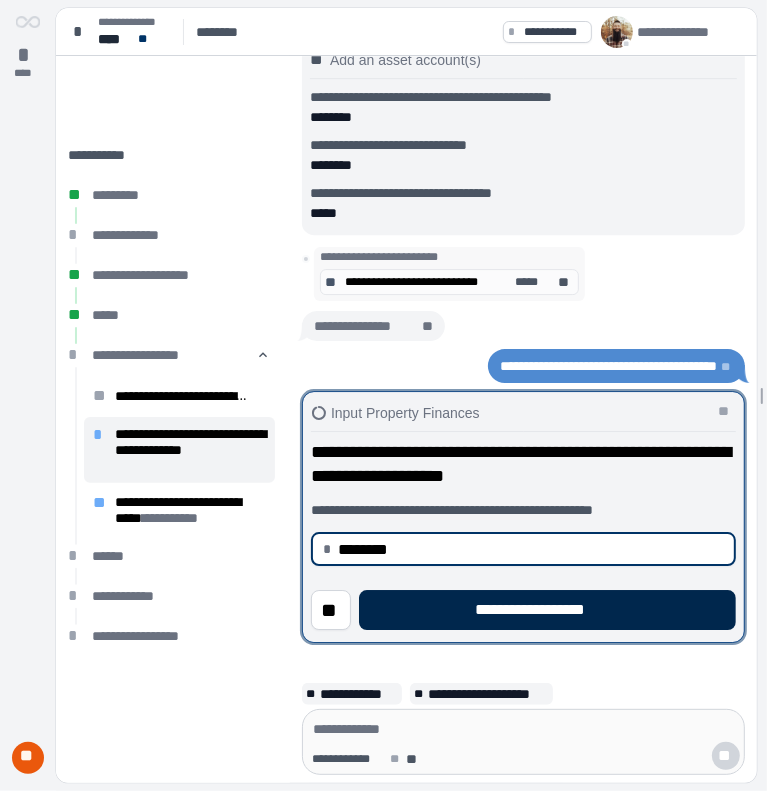 click on "**********" at bounding box center (547, 610) 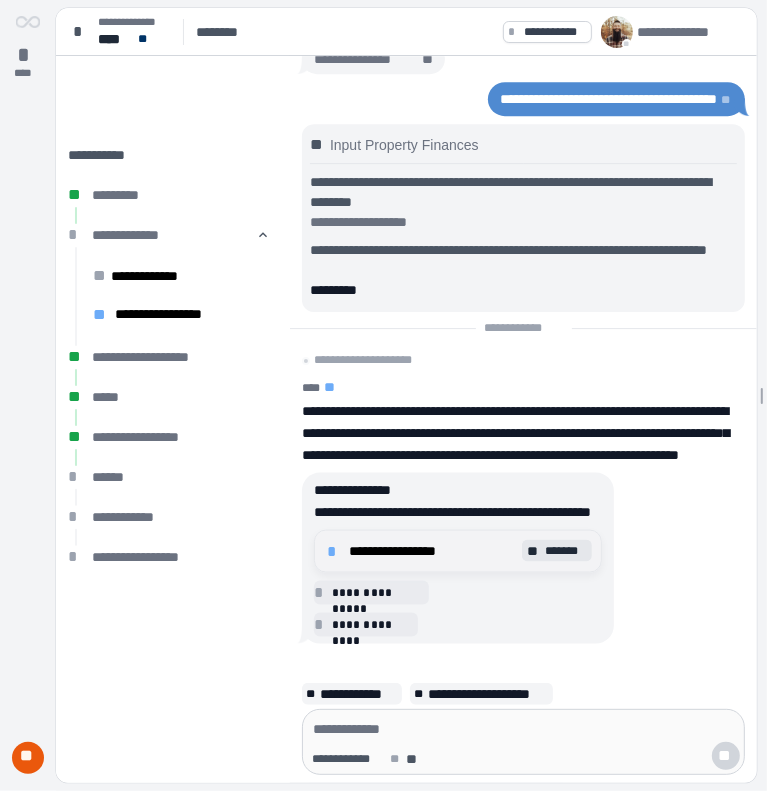 click on "**********" at bounding box center [433, 551] 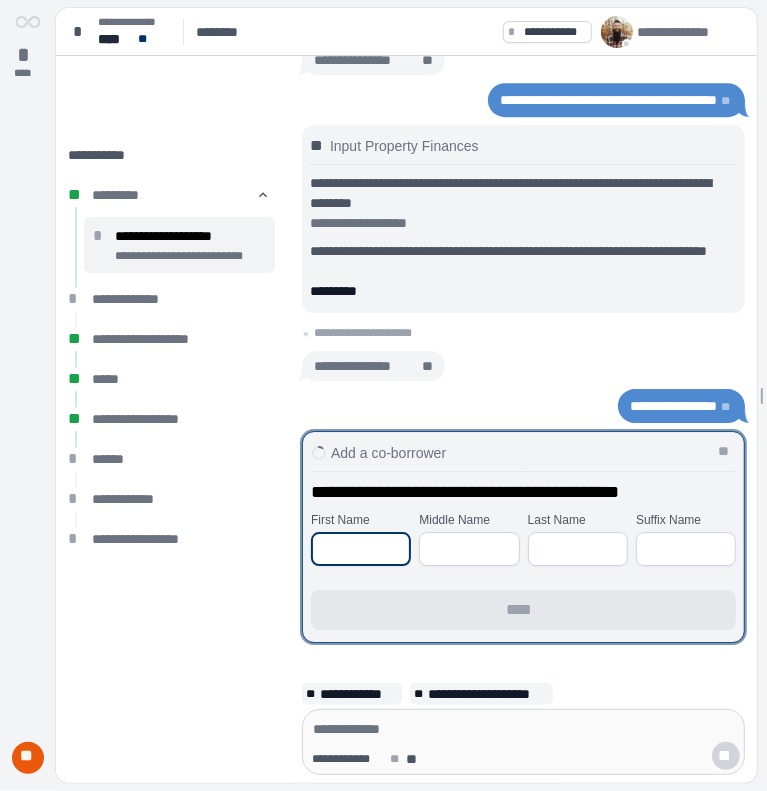 click at bounding box center [361, 549] 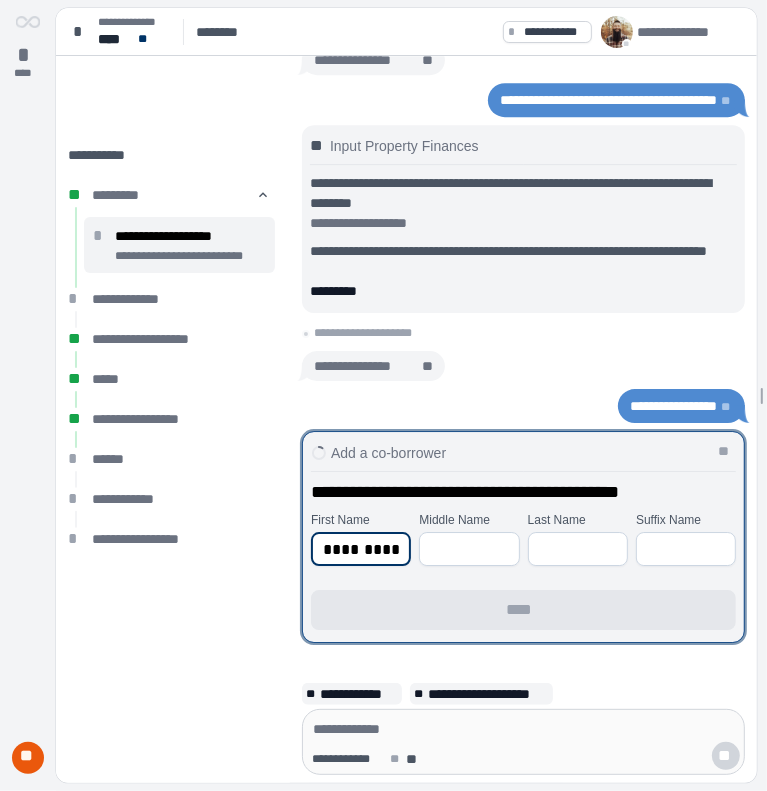 type on "*********" 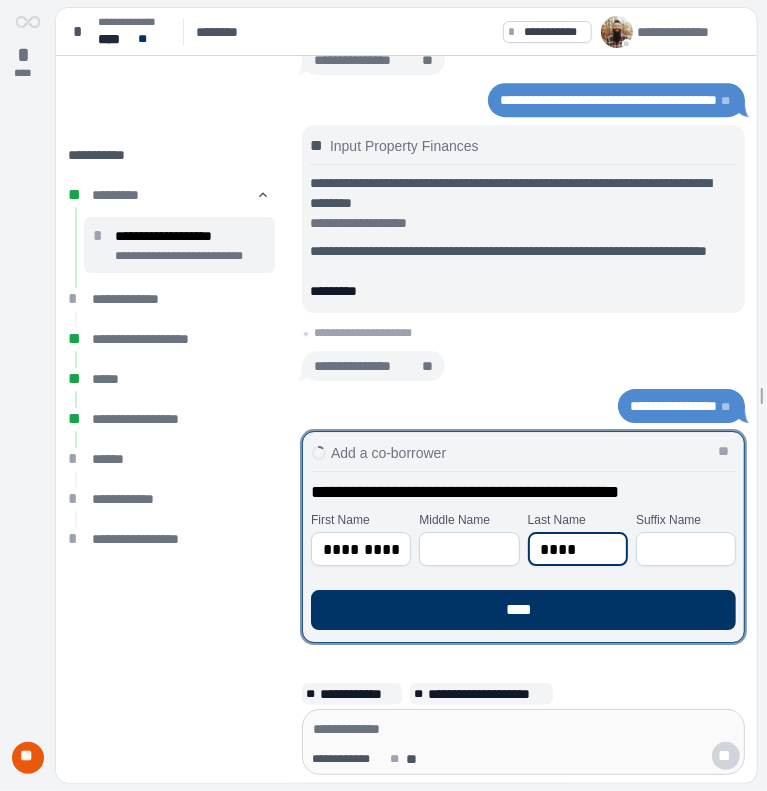 type on "****" 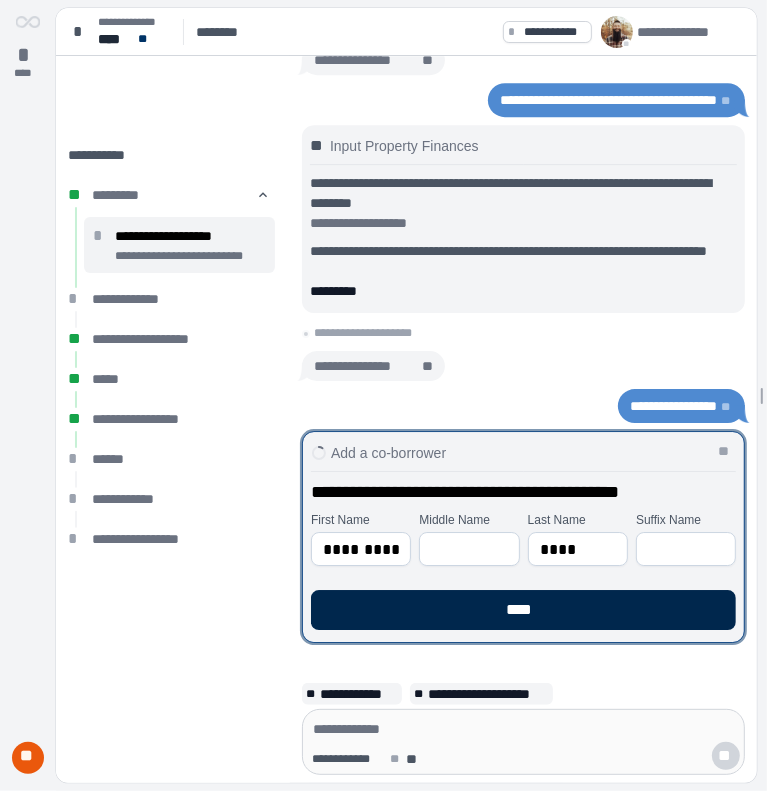 click on "****" at bounding box center (523, 610) 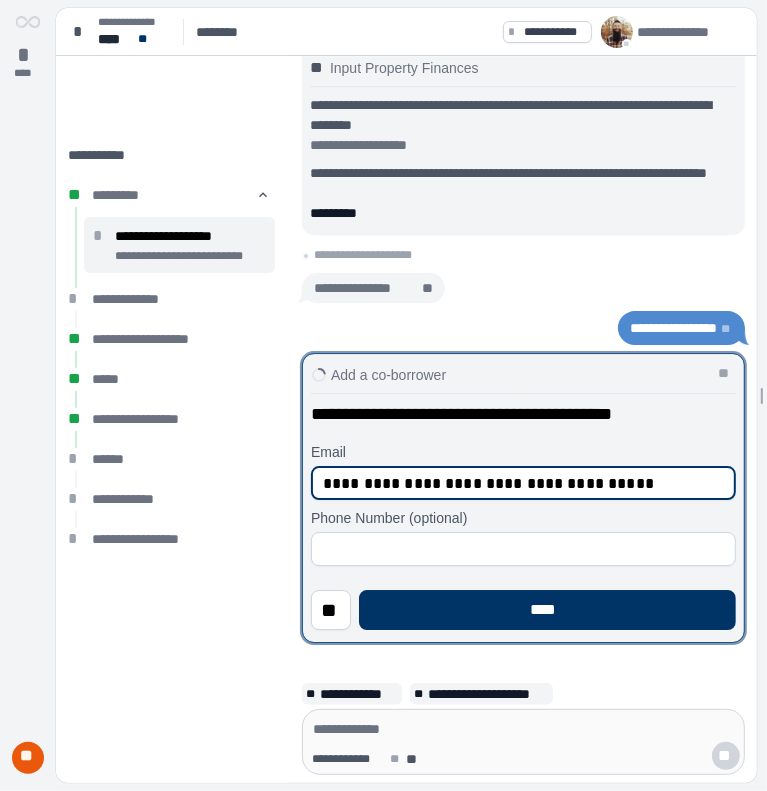 type on "**********" 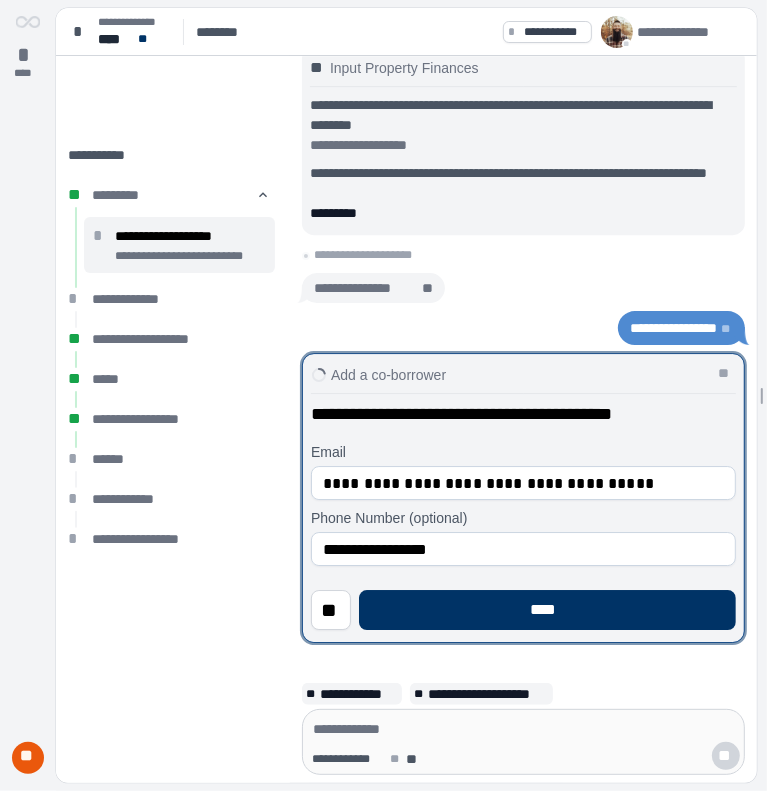 type on "**********" 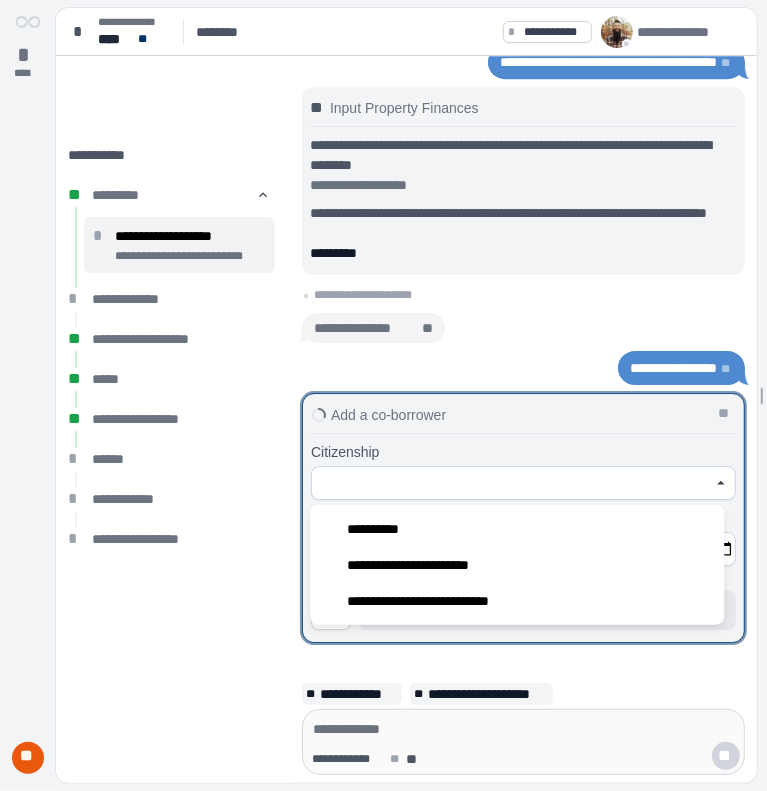 click at bounding box center (512, 483) 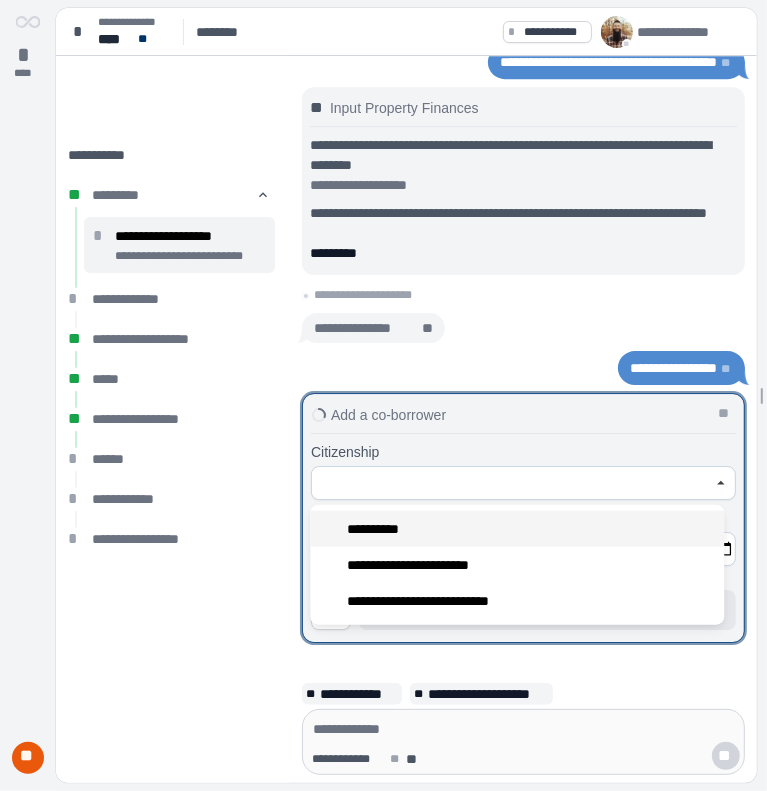 click on "**********" at bounding box center (517, 529) 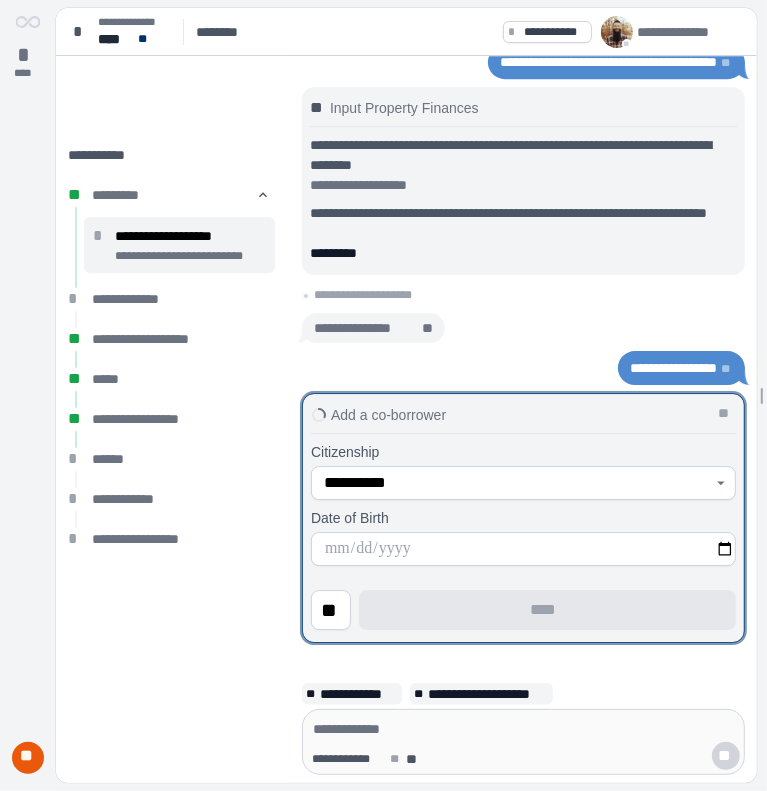 click at bounding box center [523, 549] 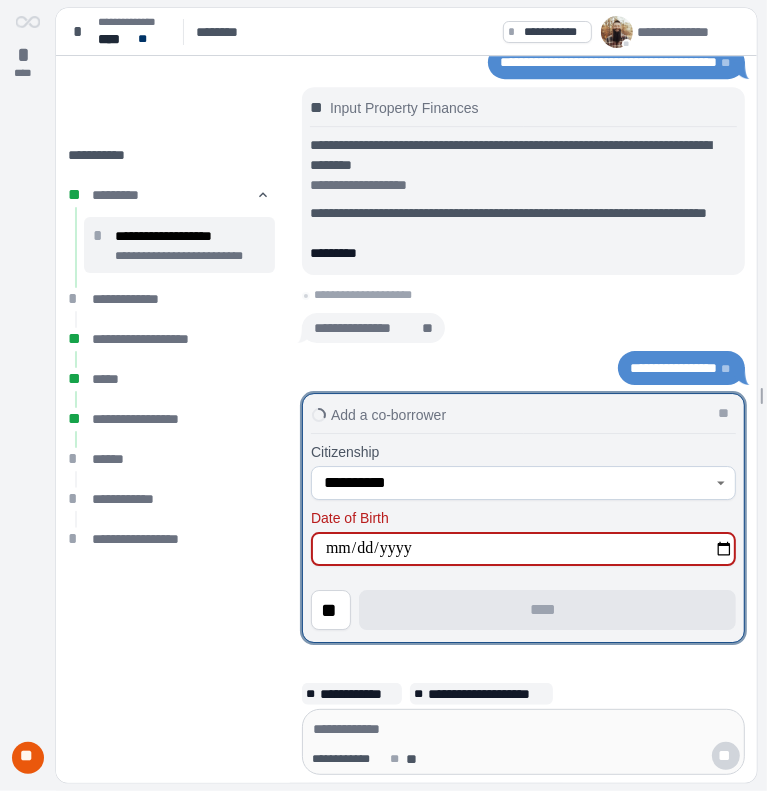type on "**********" 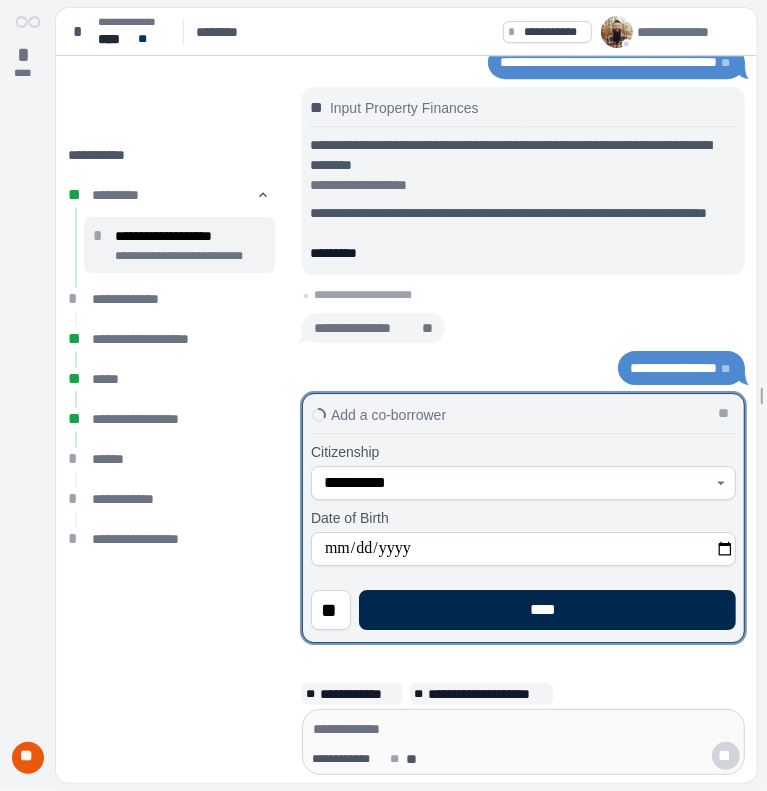 click on "****" at bounding box center [547, 610] 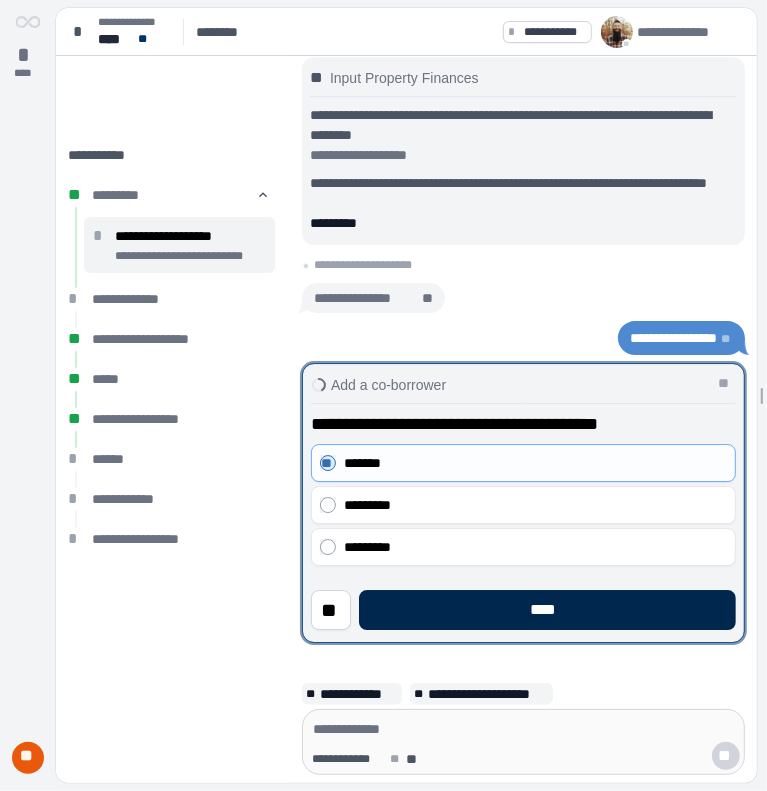 click on "****" at bounding box center [547, 610] 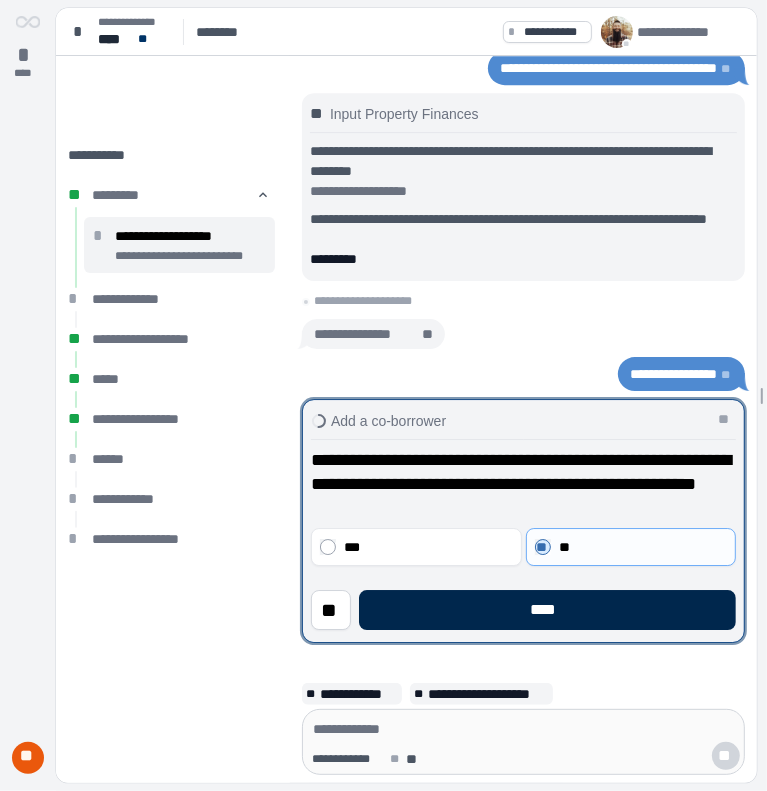 click on "****" at bounding box center (547, 610) 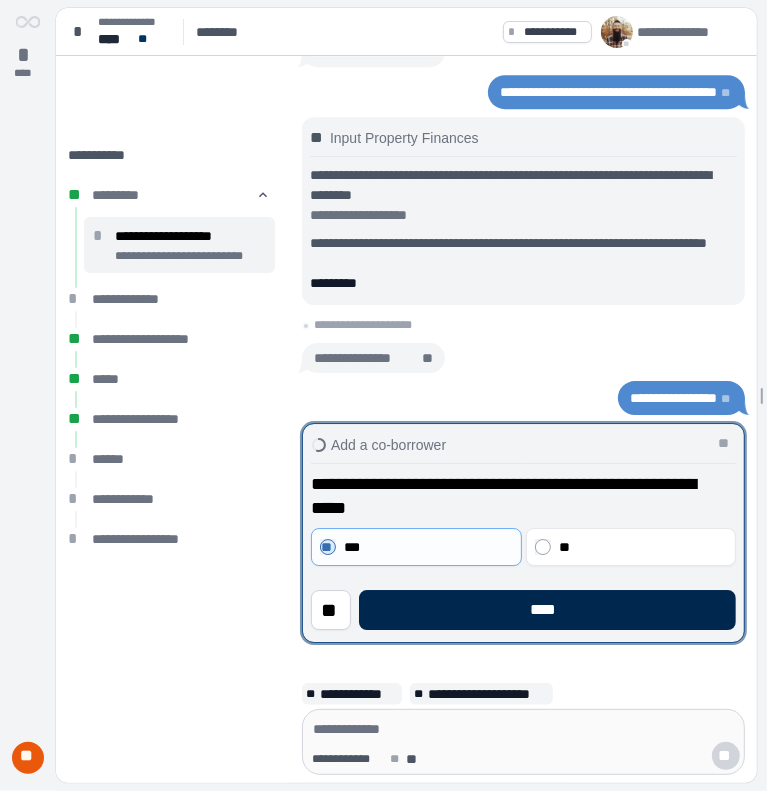 click on "****" at bounding box center (547, 610) 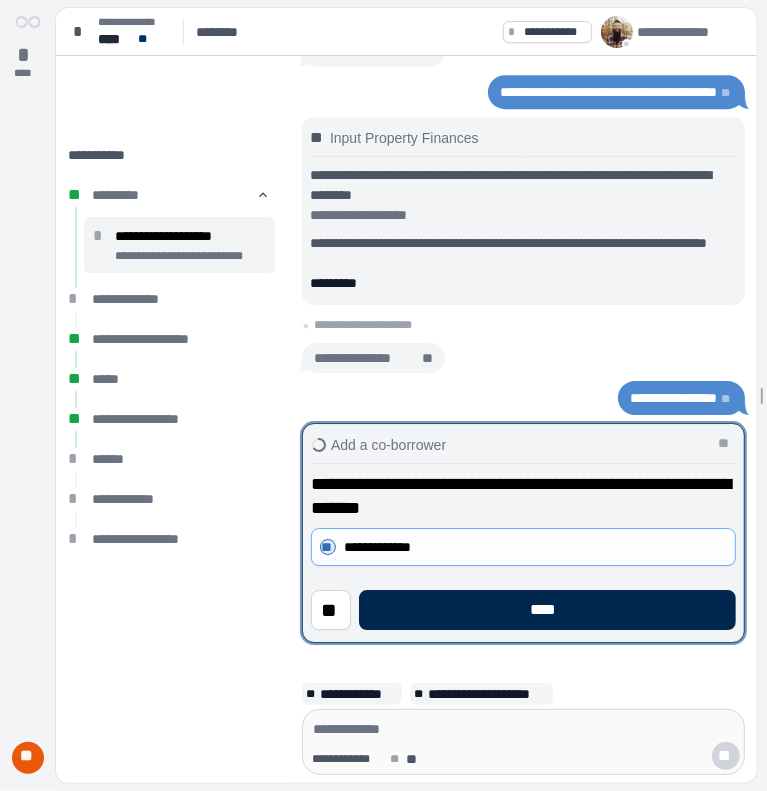 click on "****" at bounding box center (547, 610) 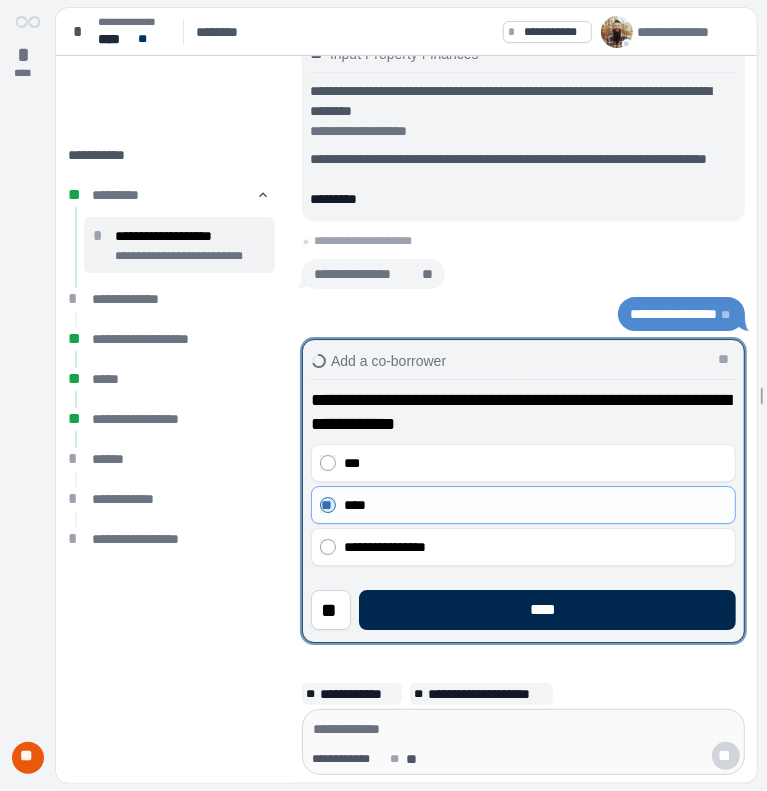 click on "****" at bounding box center [547, 610] 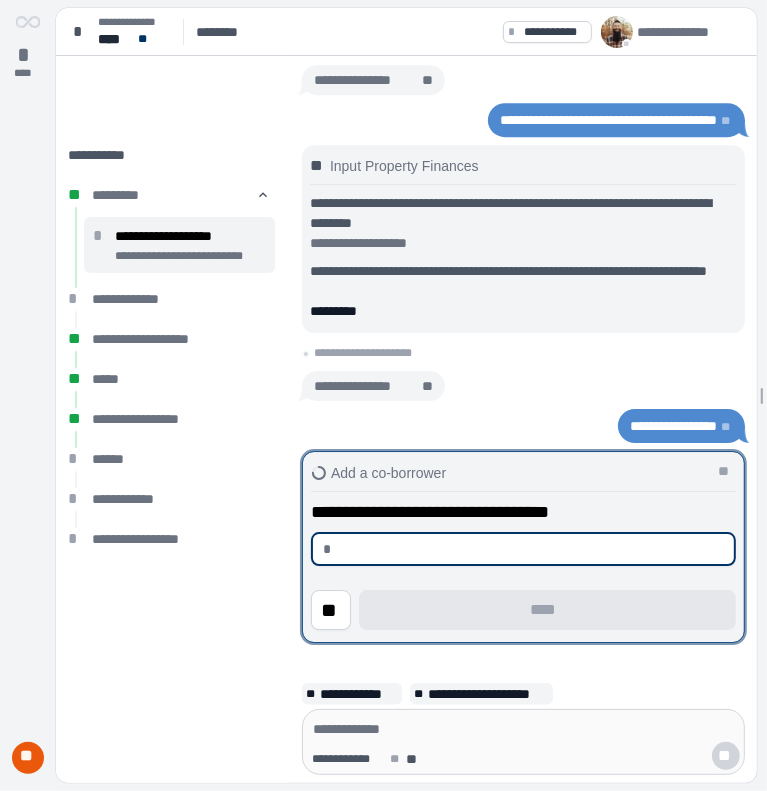 click at bounding box center [531, 549] 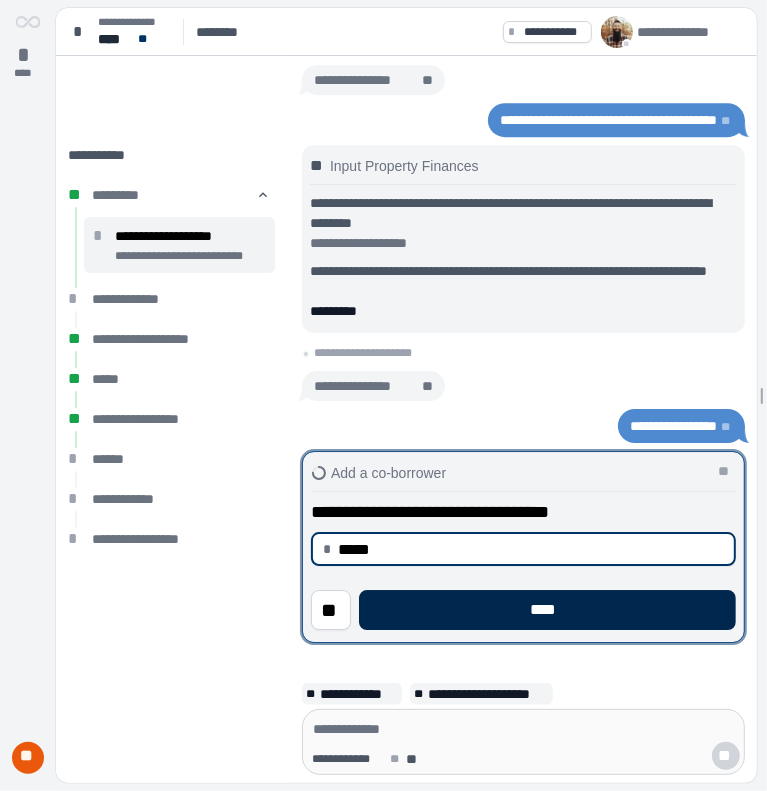 type on "********" 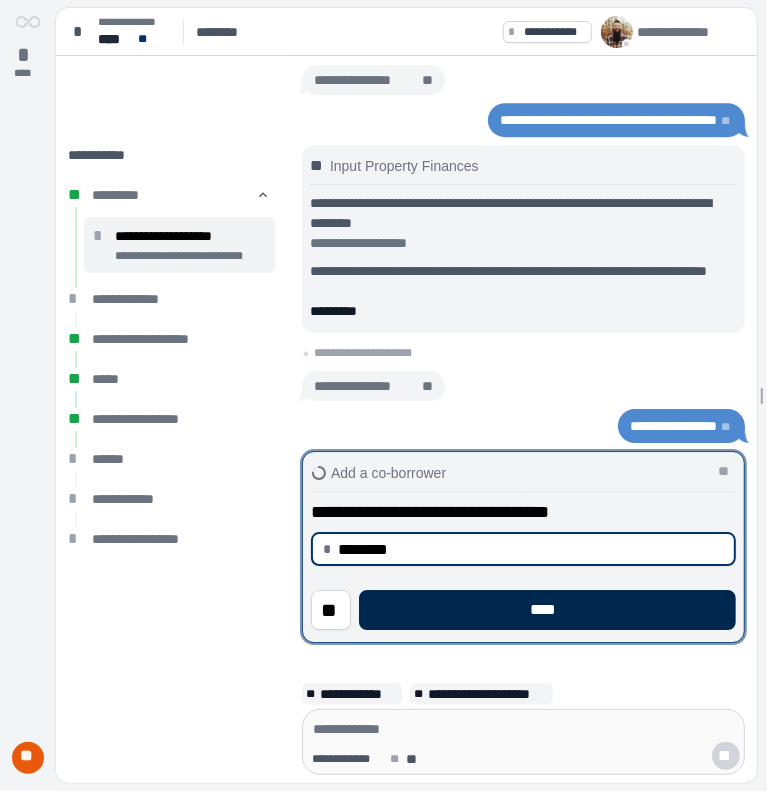 click on "****" at bounding box center [547, 610] 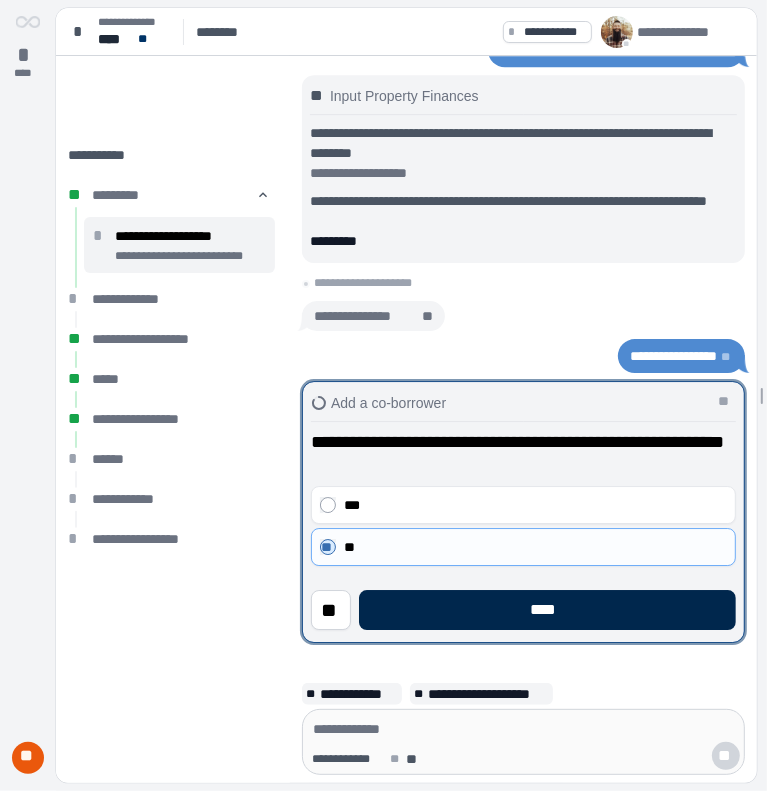 click on "****" at bounding box center (547, 610) 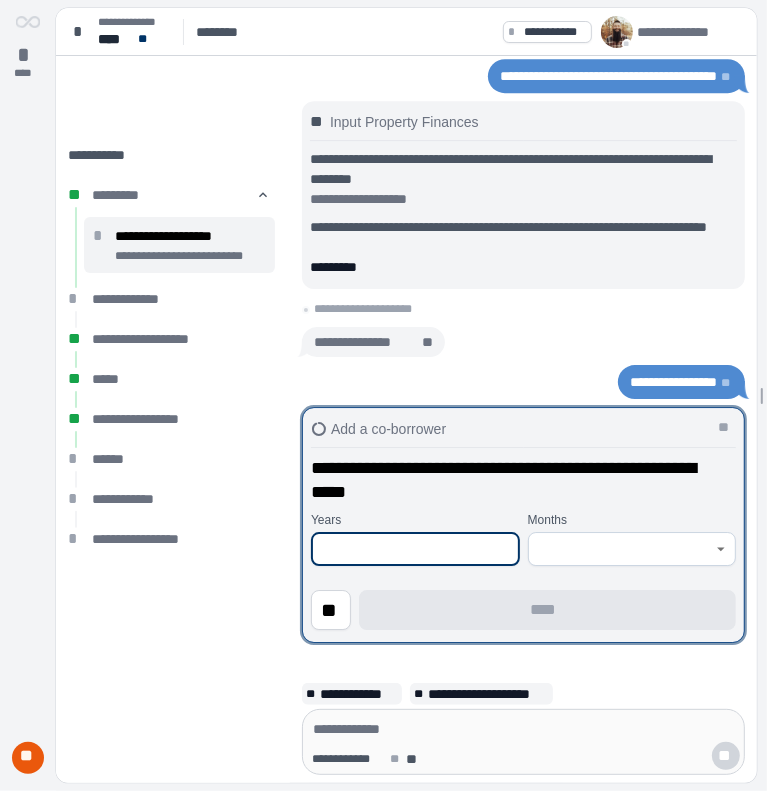 click at bounding box center [415, 549] 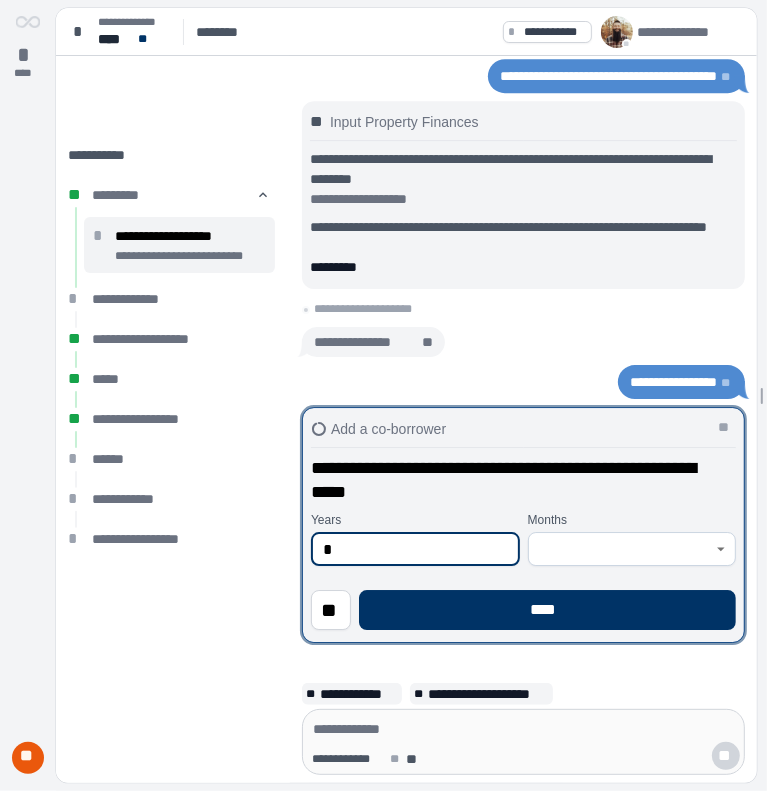 type on "*" 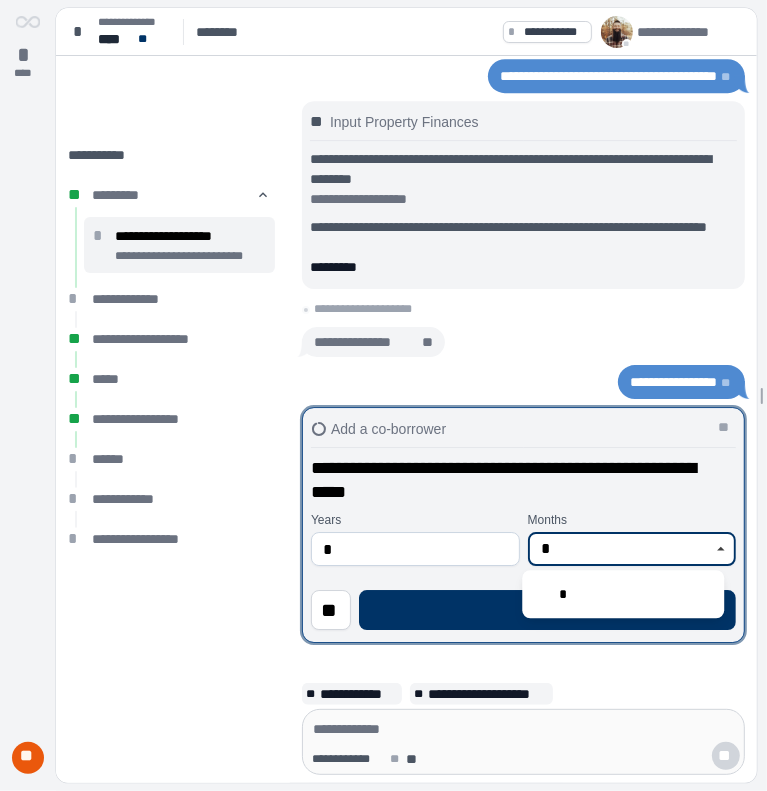 type on "*" 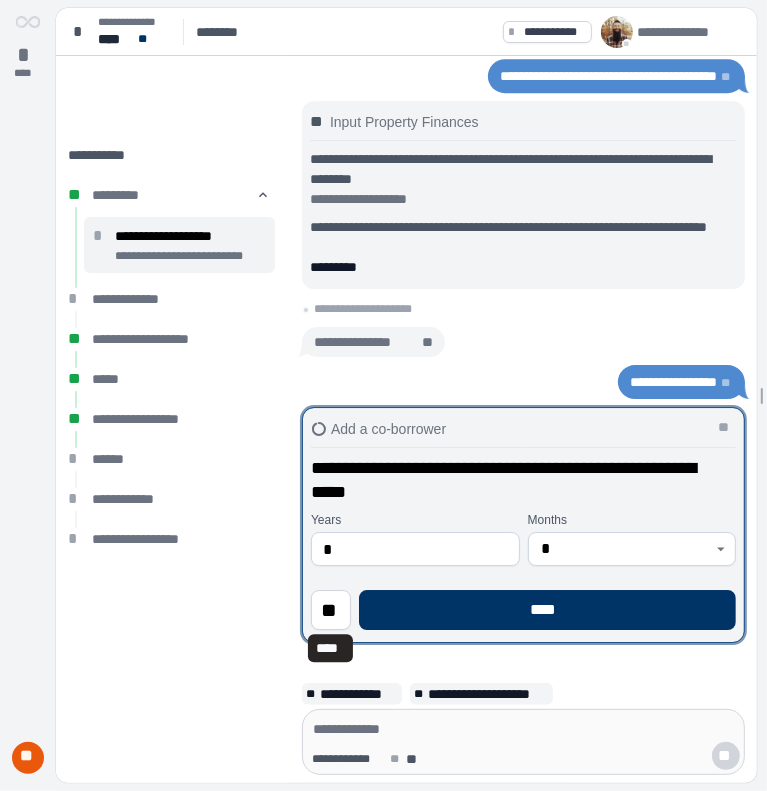 type 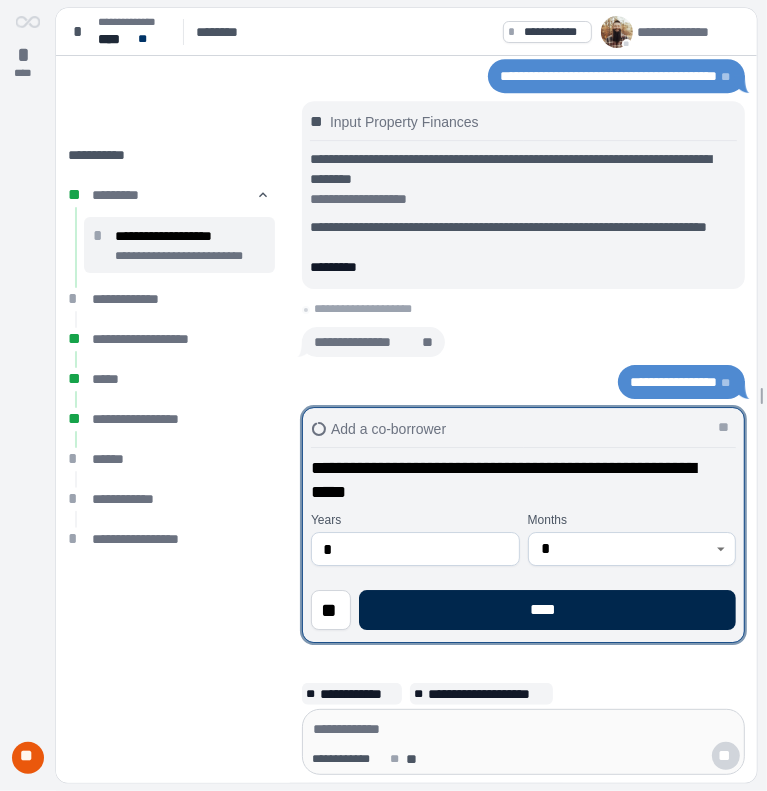 click on "****" at bounding box center (547, 610) 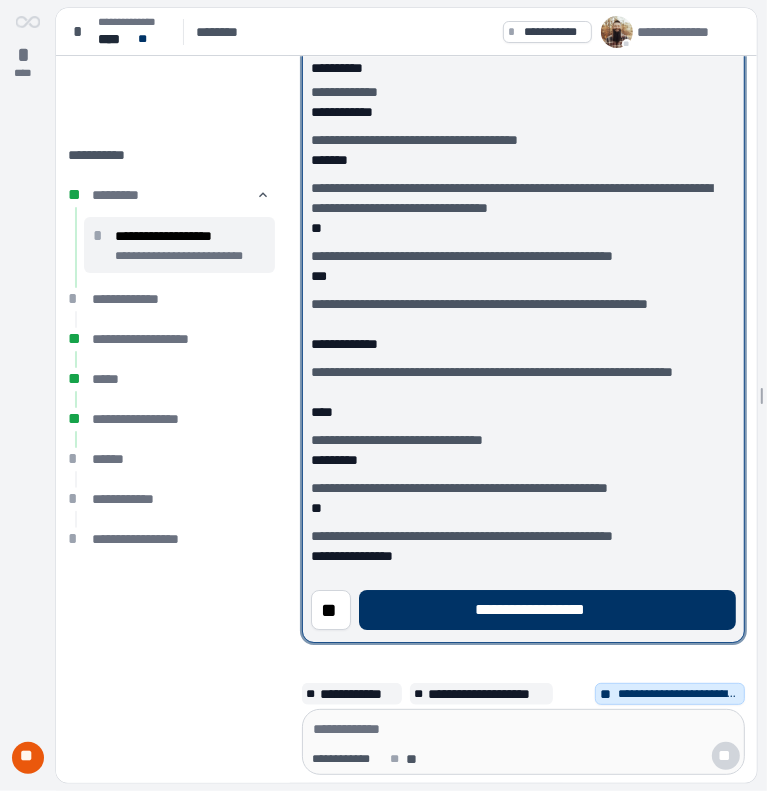 click on "**********" at bounding box center (547, 610) 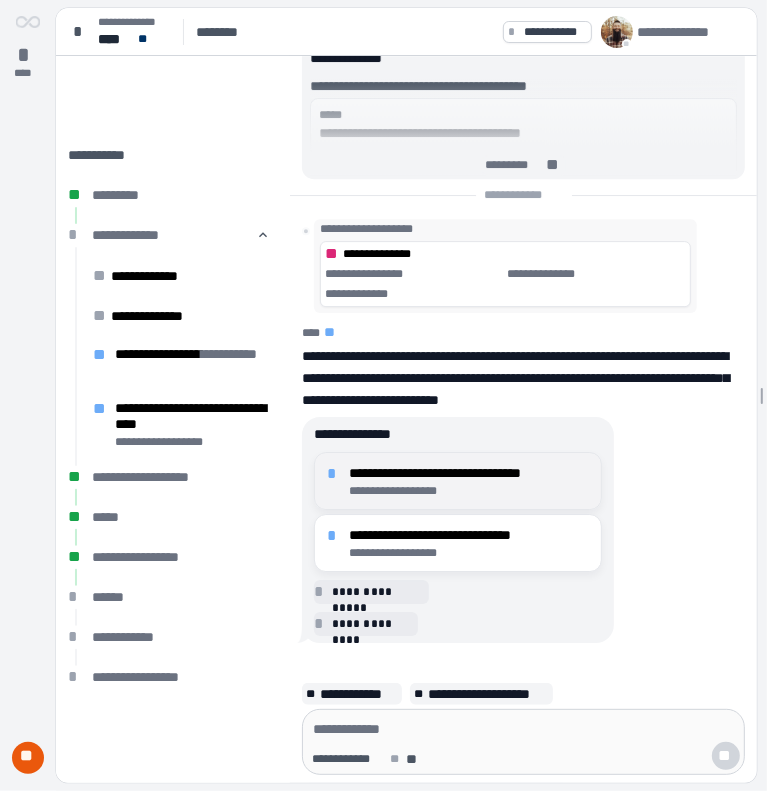 click on "**********" at bounding box center (469, 473) 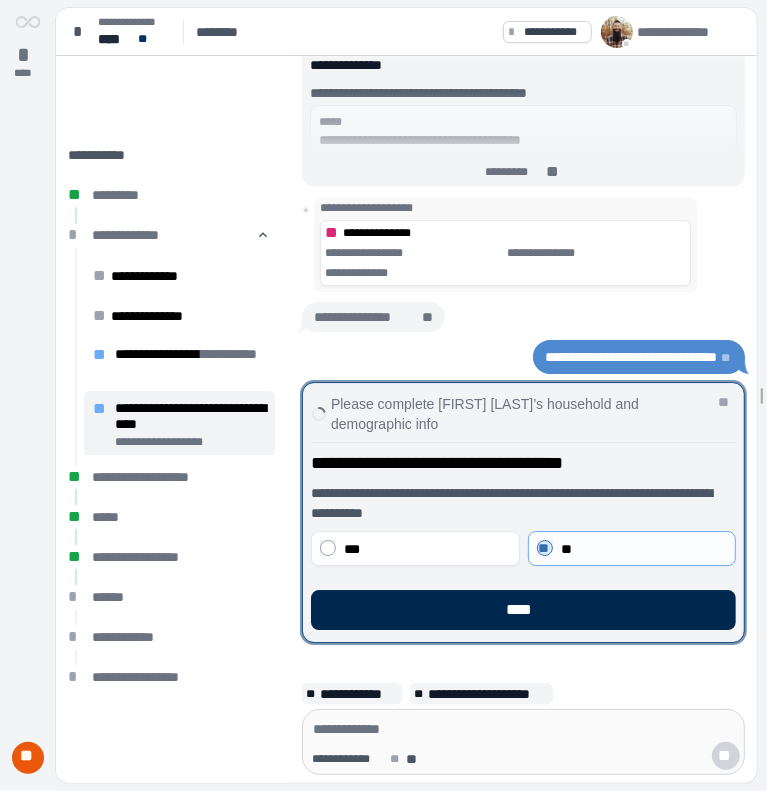 click on "****" at bounding box center (523, 610) 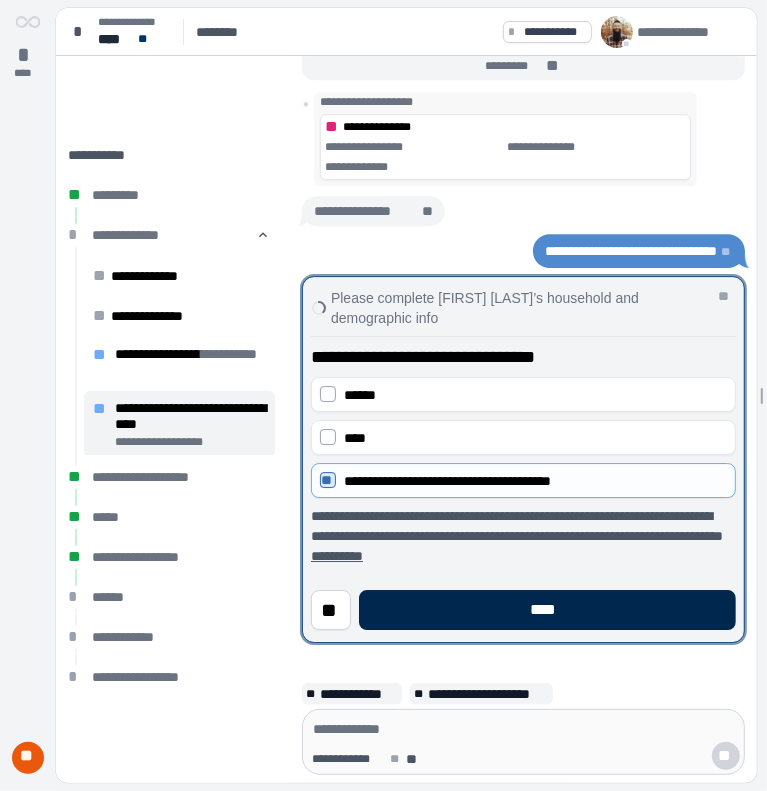 click on "****" at bounding box center [547, 610] 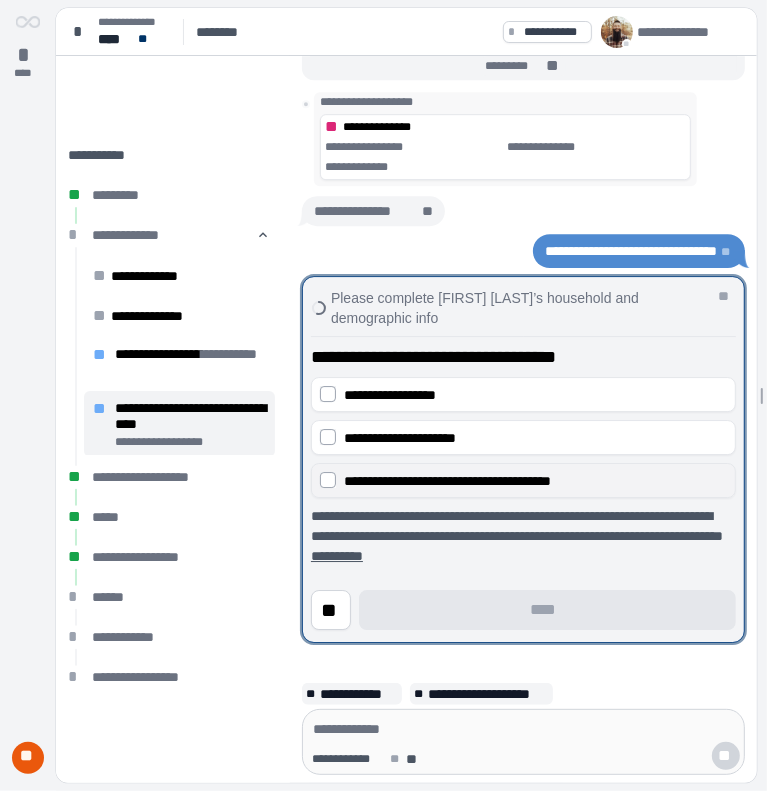 click on "**********" at bounding box center (523, 480) 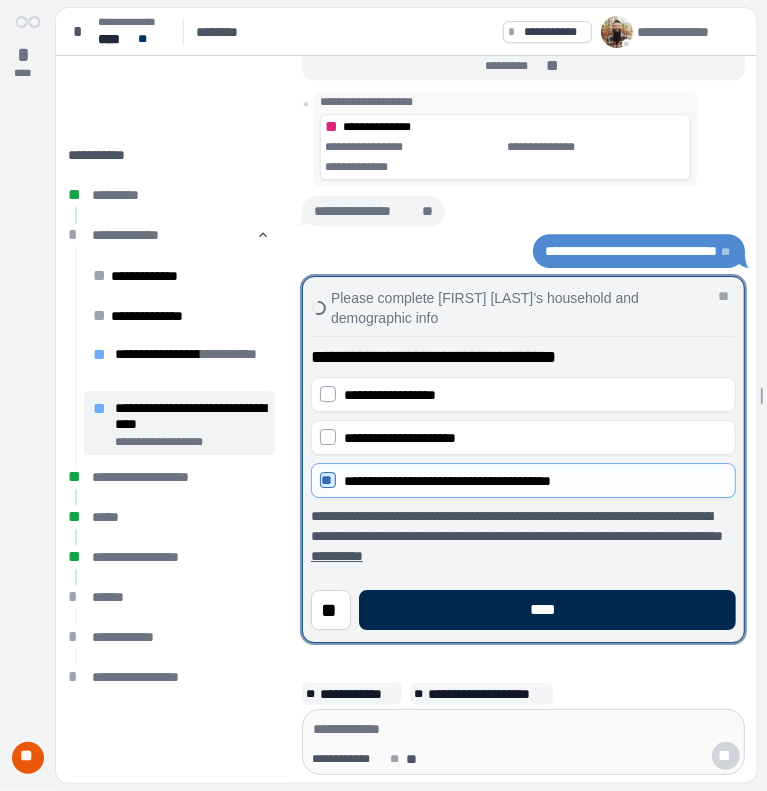 click on "****" at bounding box center [547, 610] 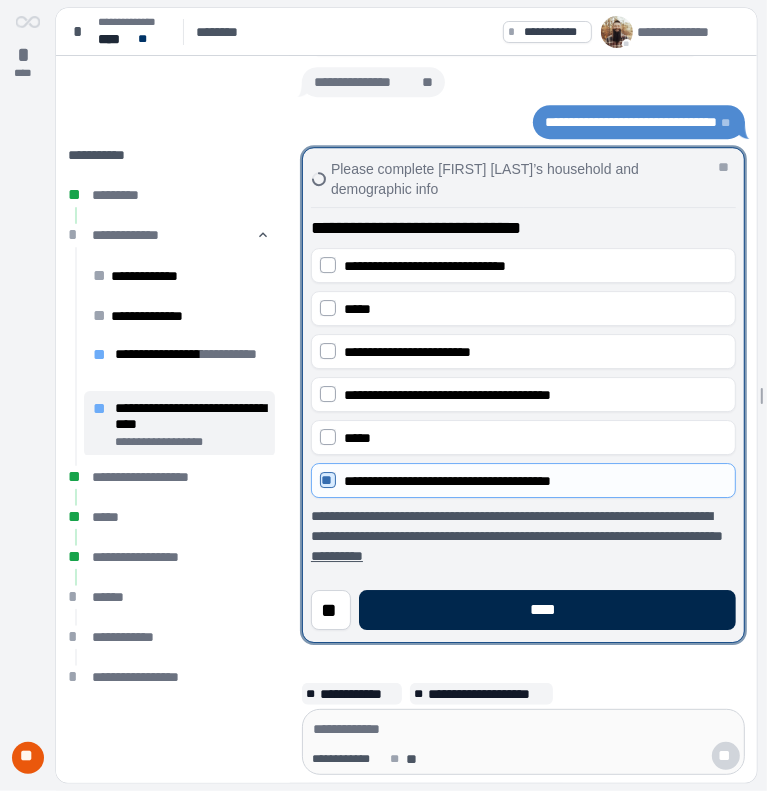 click on "****" at bounding box center [547, 610] 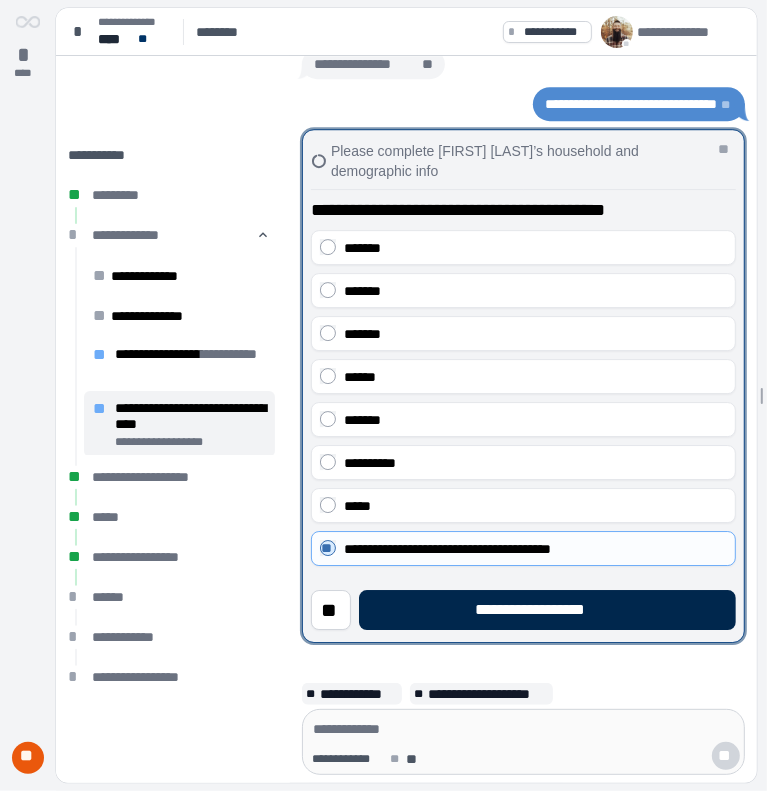 click on "**********" at bounding box center (547, 610) 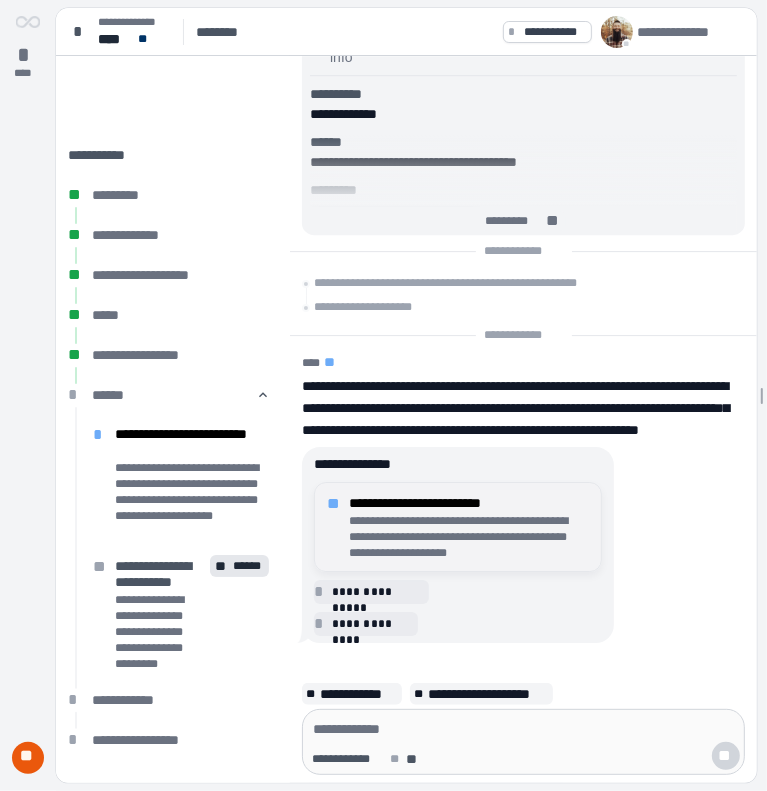 click on "**********" at bounding box center [469, 537] 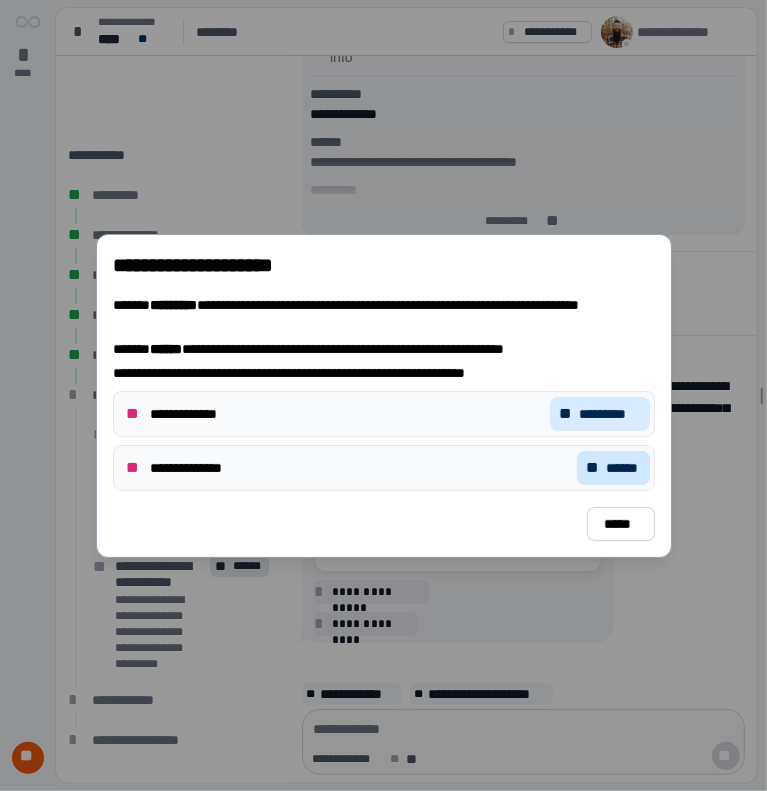 click on "******" at bounding box center [622, 468] 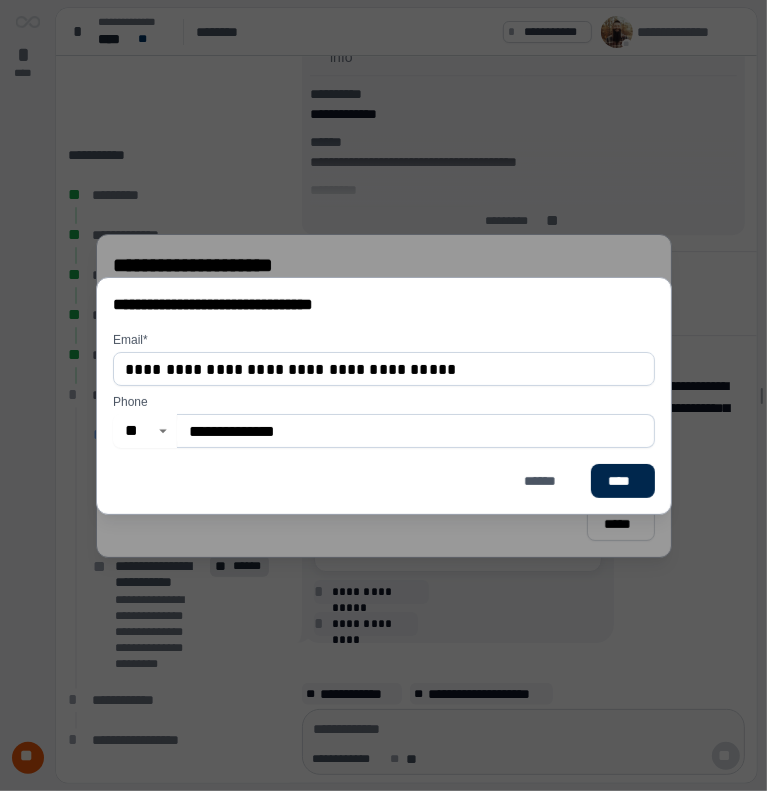 click on "****" at bounding box center (622, 481) 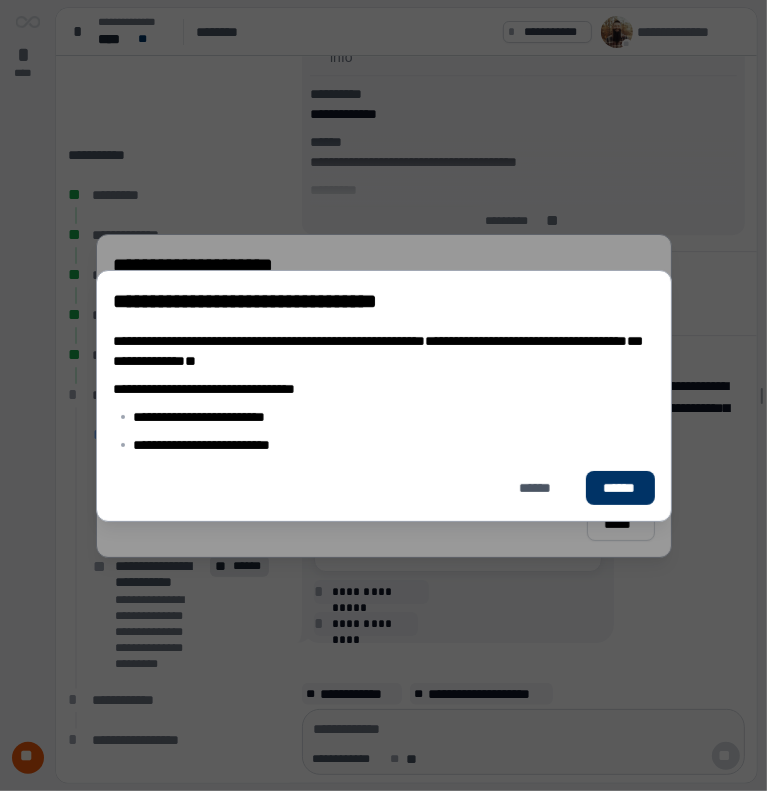 click on "******" at bounding box center [619, 488] 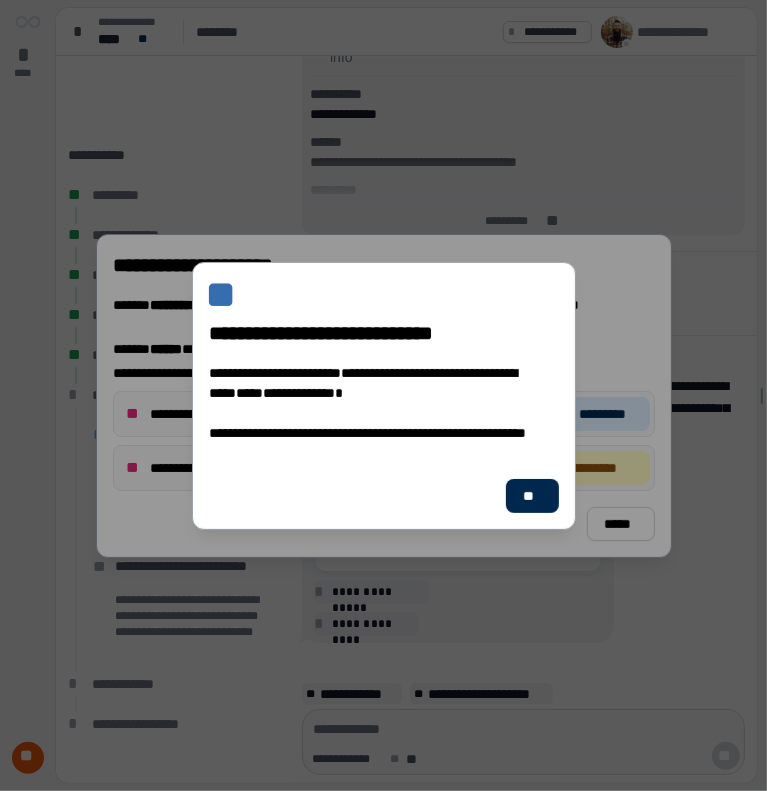 click on "**" at bounding box center (531, 496) 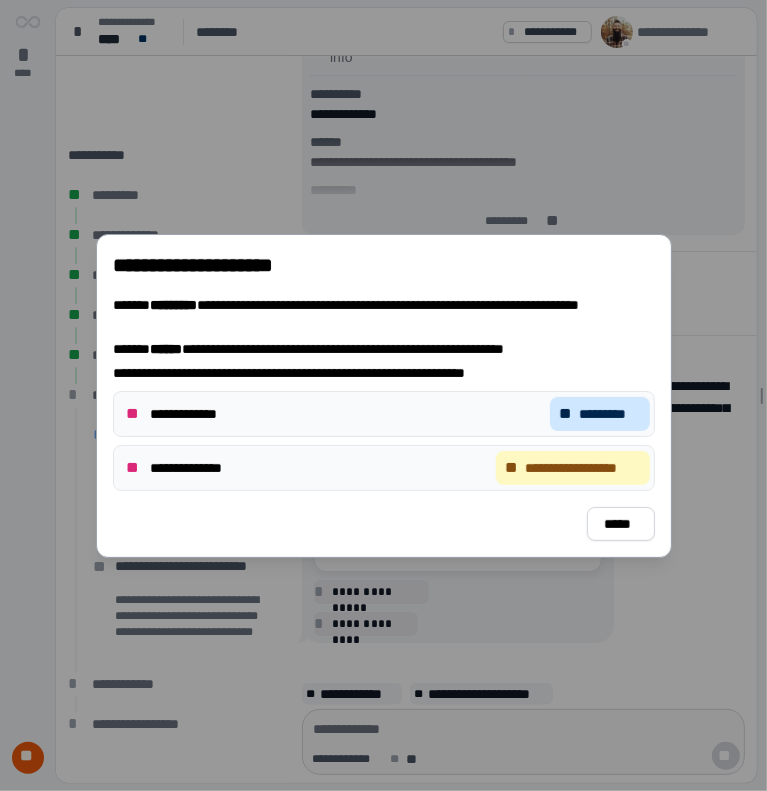 click on "*********" at bounding box center [610, 414] 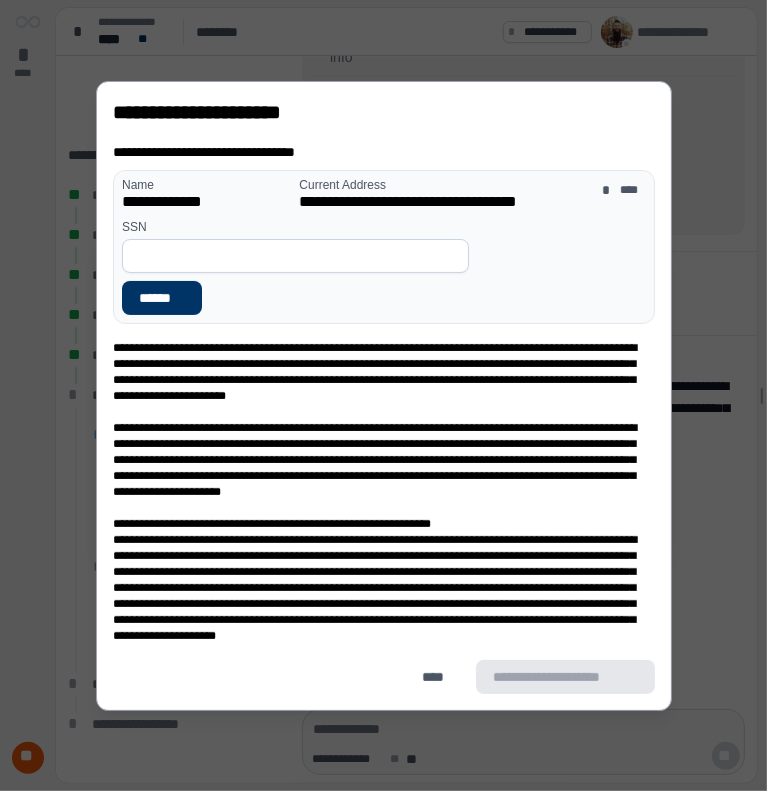 click at bounding box center (295, 256) 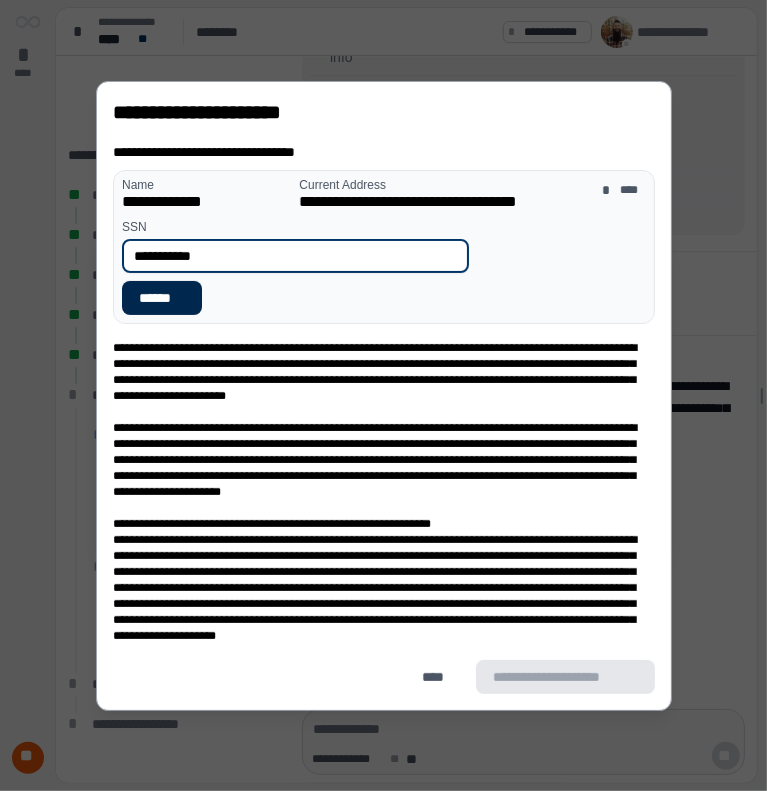 type on "**********" 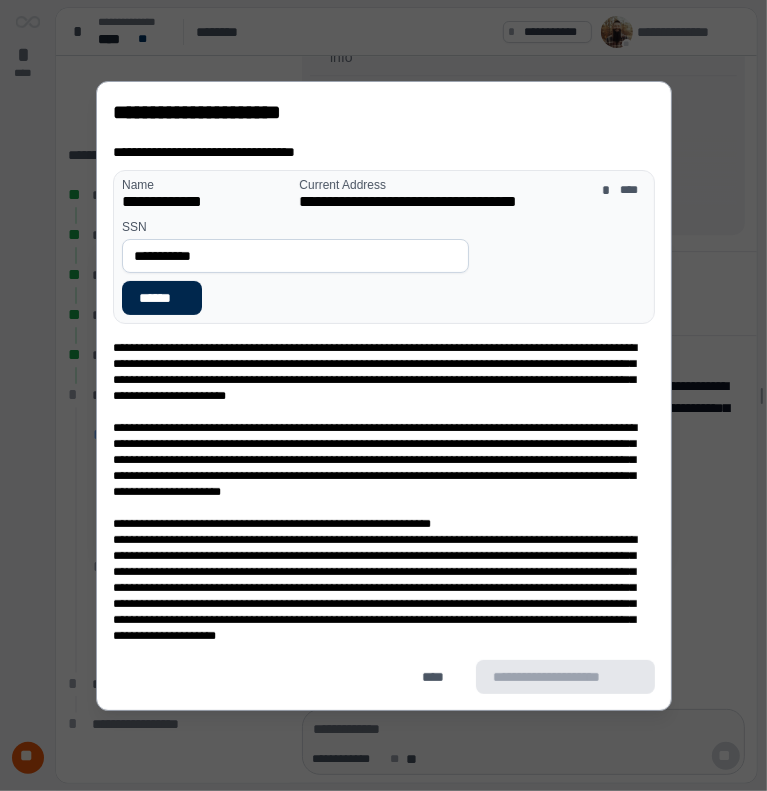 click on "******" at bounding box center [162, 298] 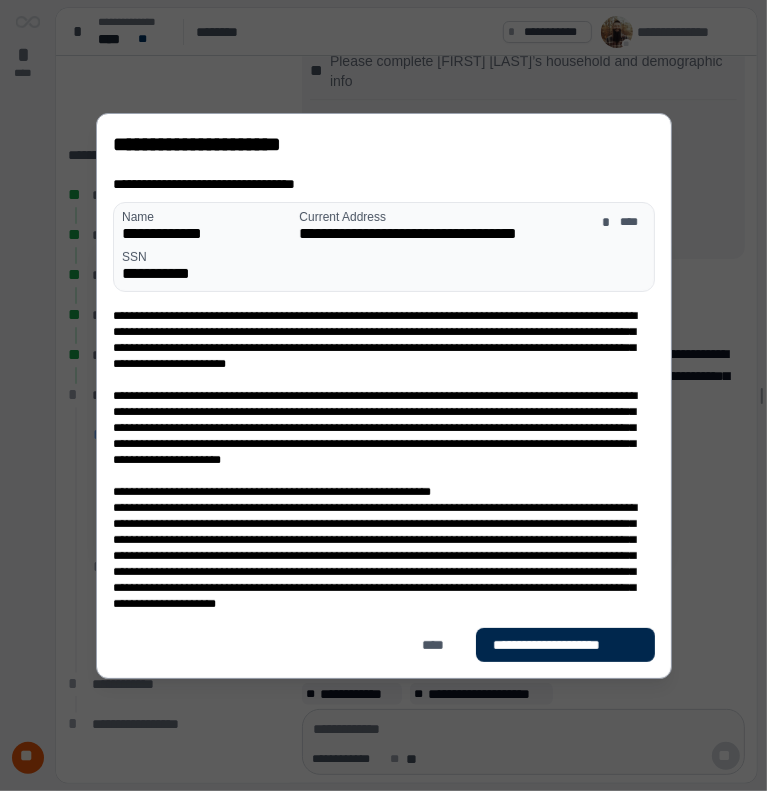 click on "**********" at bounding box center [565, 645] 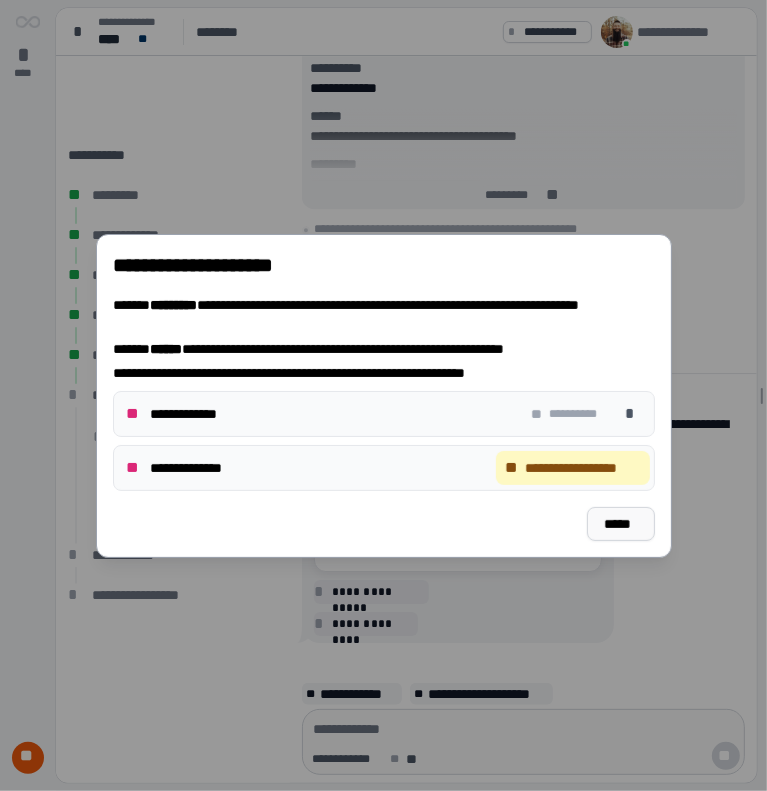 click on "*****" at bounding box center [620, 524] 